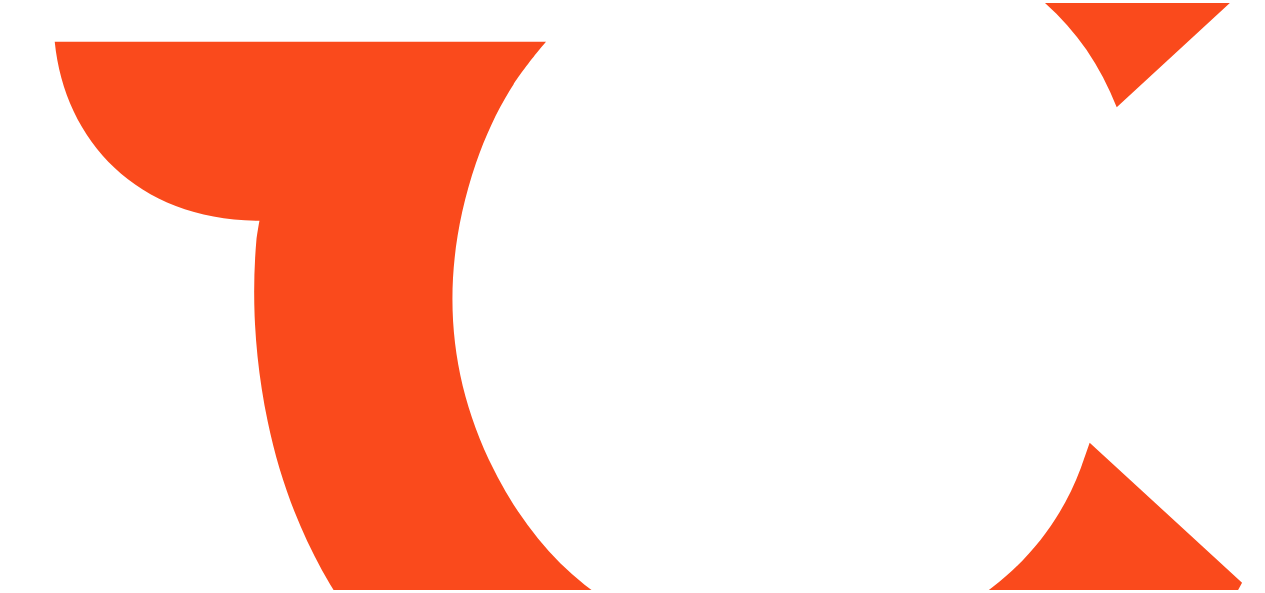 scroll, scrollTop: 0, scrollLeft: 0, axis: both 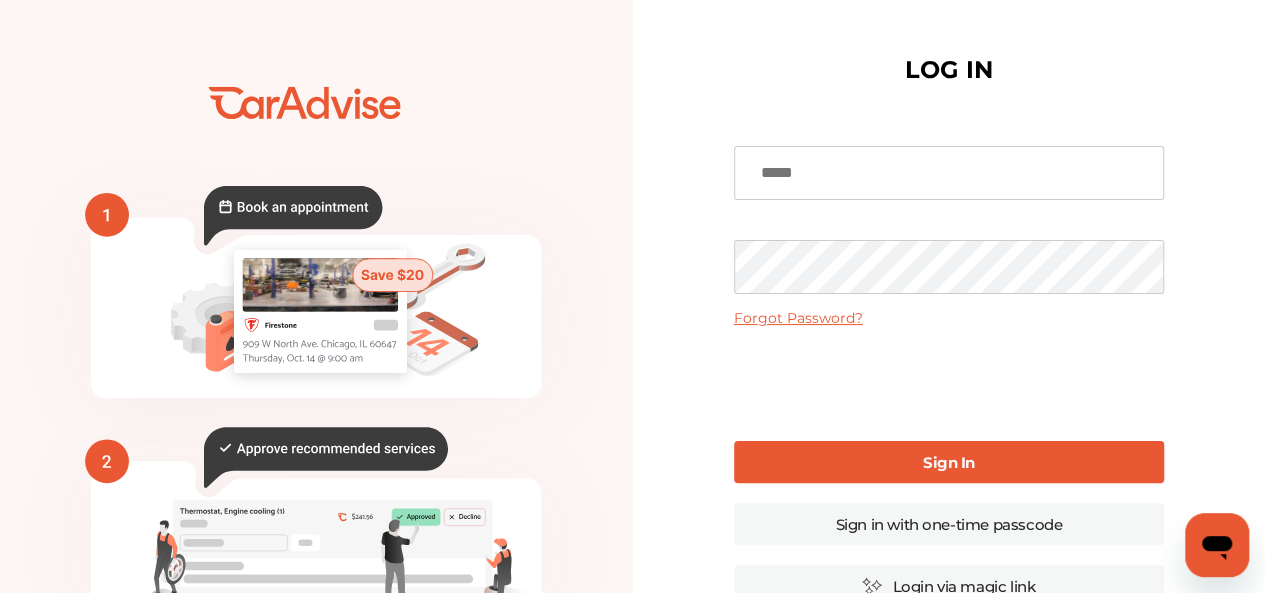 click at bounding box center (949, 173) 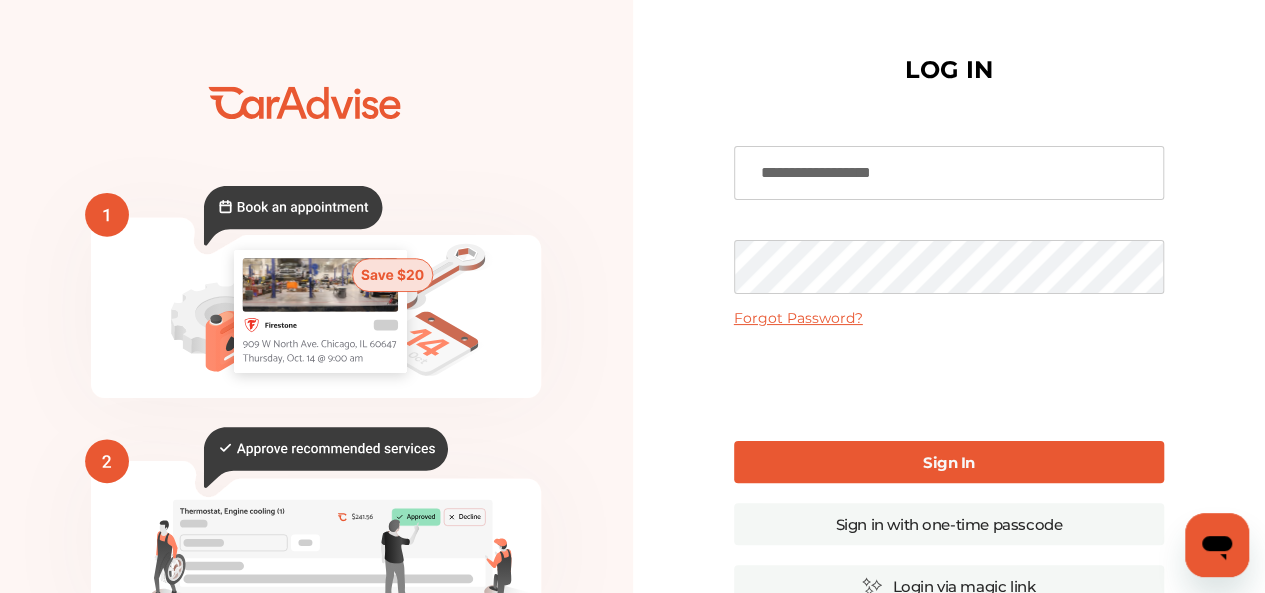 click on "**********" at bounding box center [949, 487] 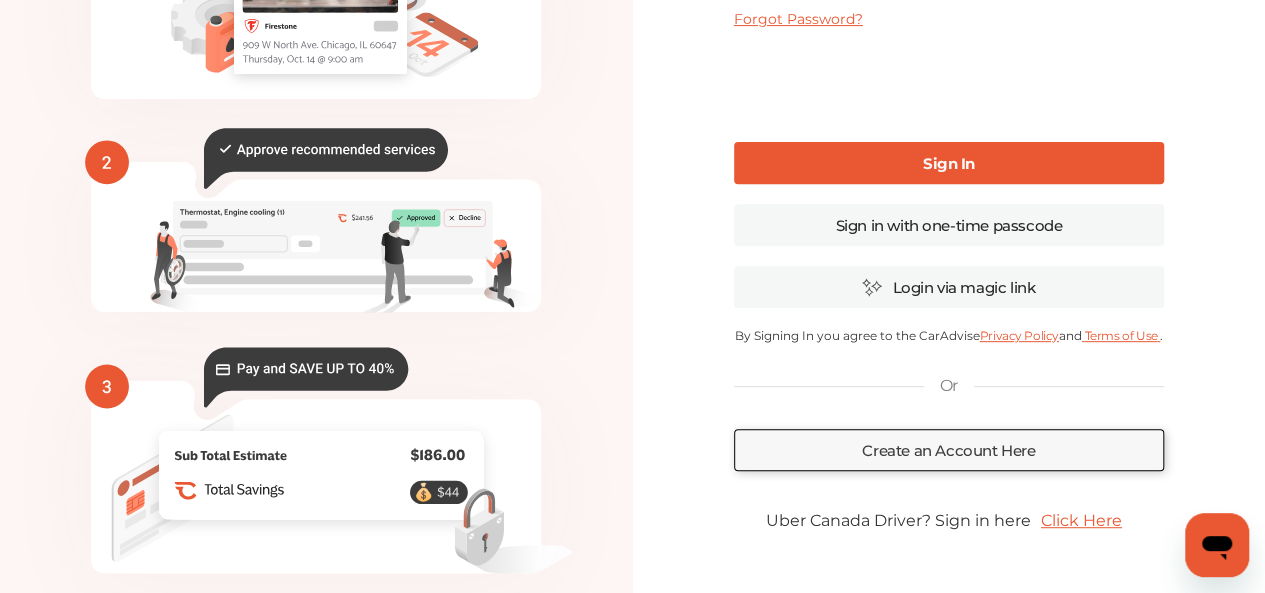 scroll, scrollTop: 300, scrollLeft: 0, axis: vertical 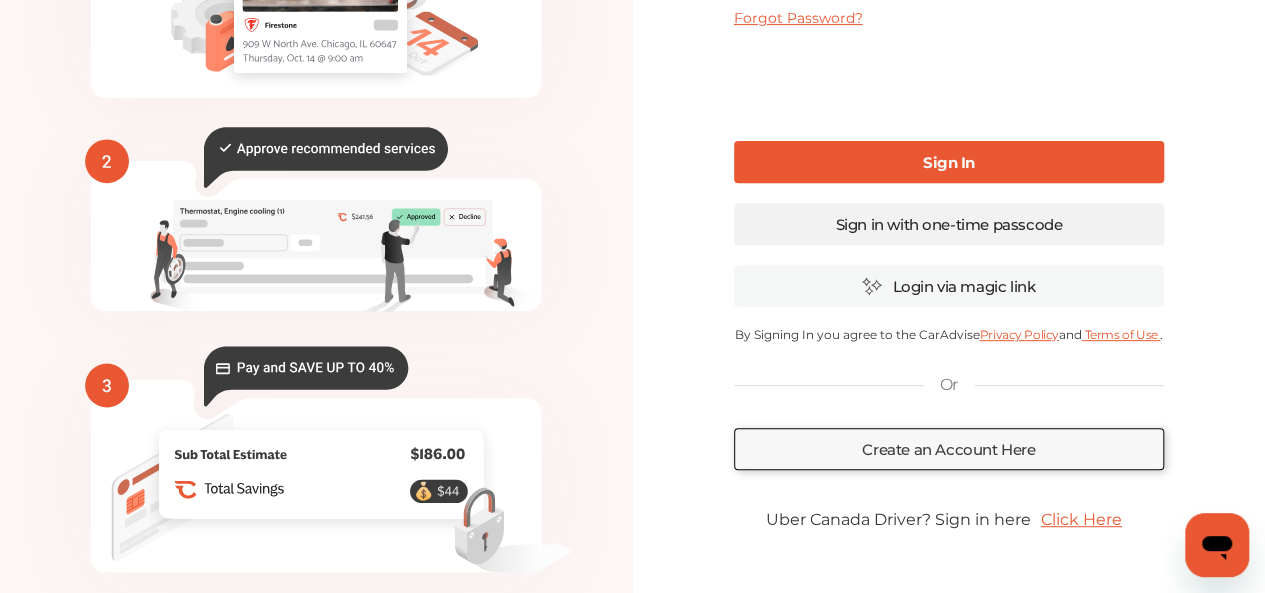 click on "Sign in with one-time passcode" at bounding box center (949, 224) 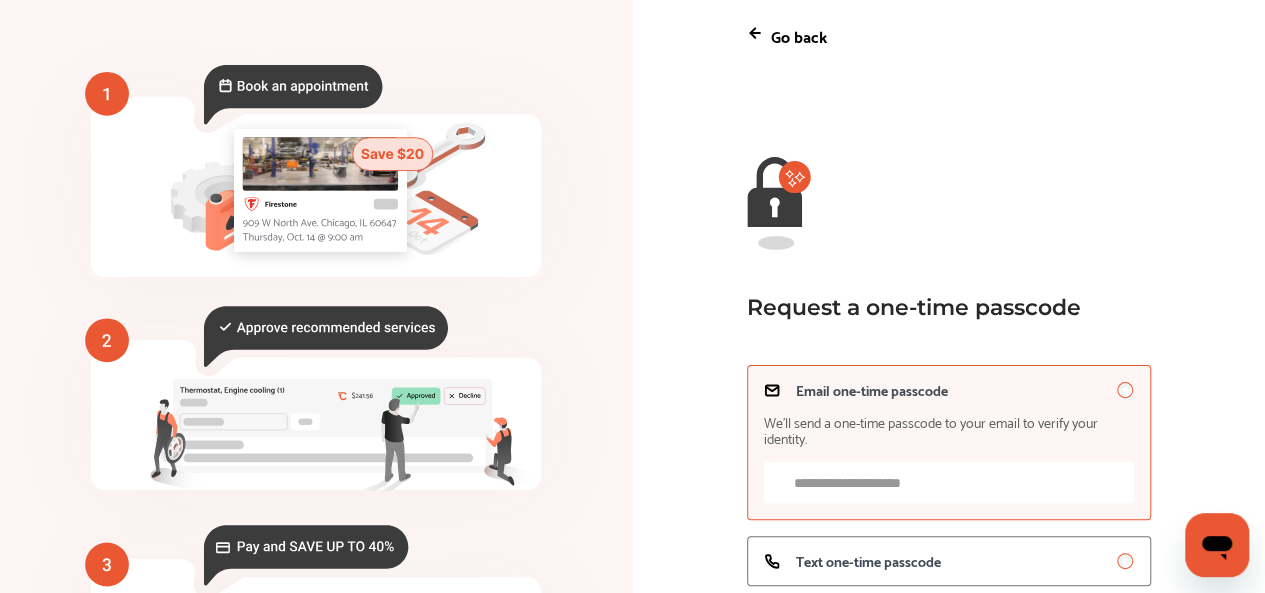scroll, scrollTop: 287, scrollLeft: 0, axis: vertical 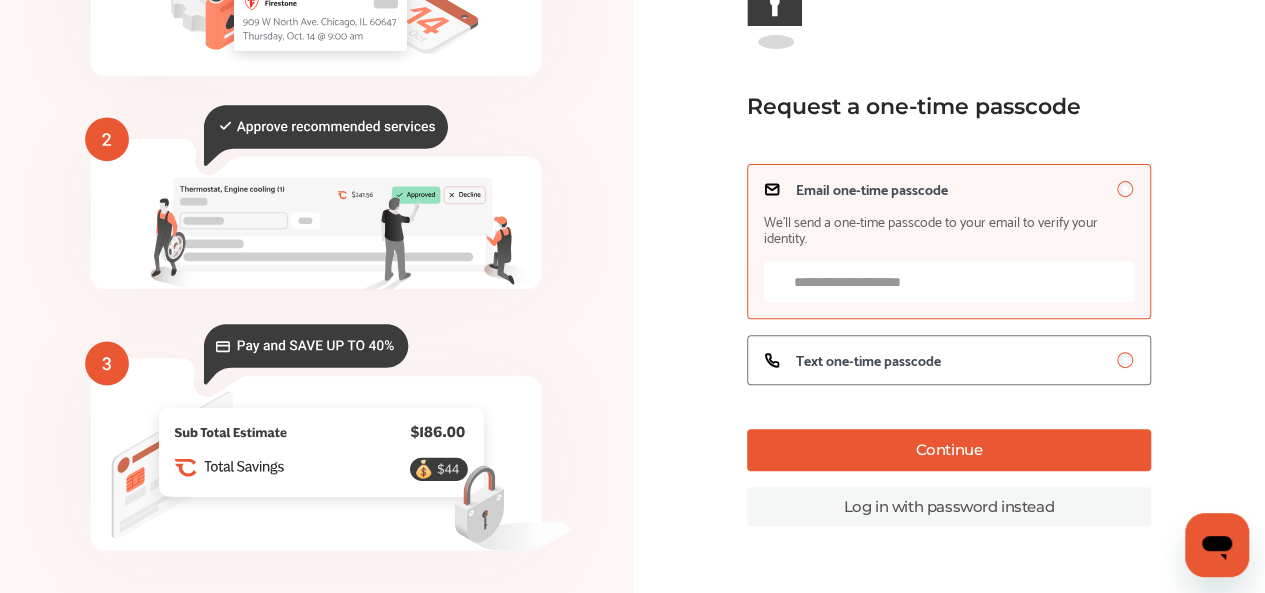 click on "Email one-time passcode We’ll send a one-time passcode to your email to verify your identity." at bounding box center [949, 281] 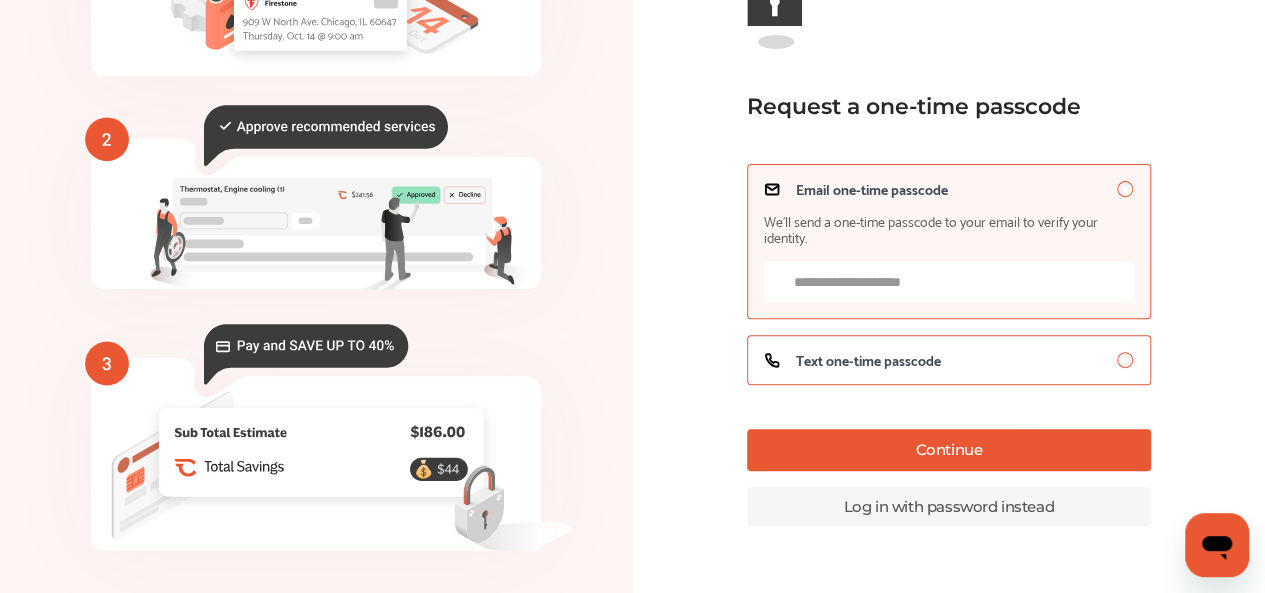 click on "Text one-time passcode" at bounding box center [868, 360] 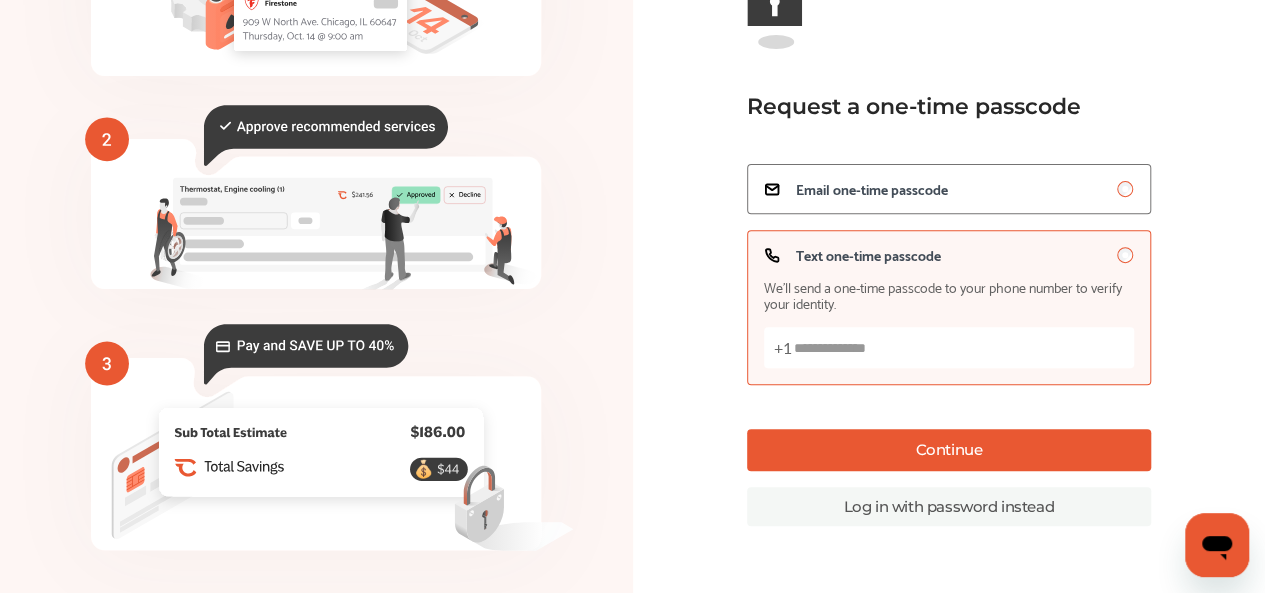 click on "Text one-time passcode We’ll send a one-time passcode to your phone number to verify your identity. +1" at bounding box center [949, 347] 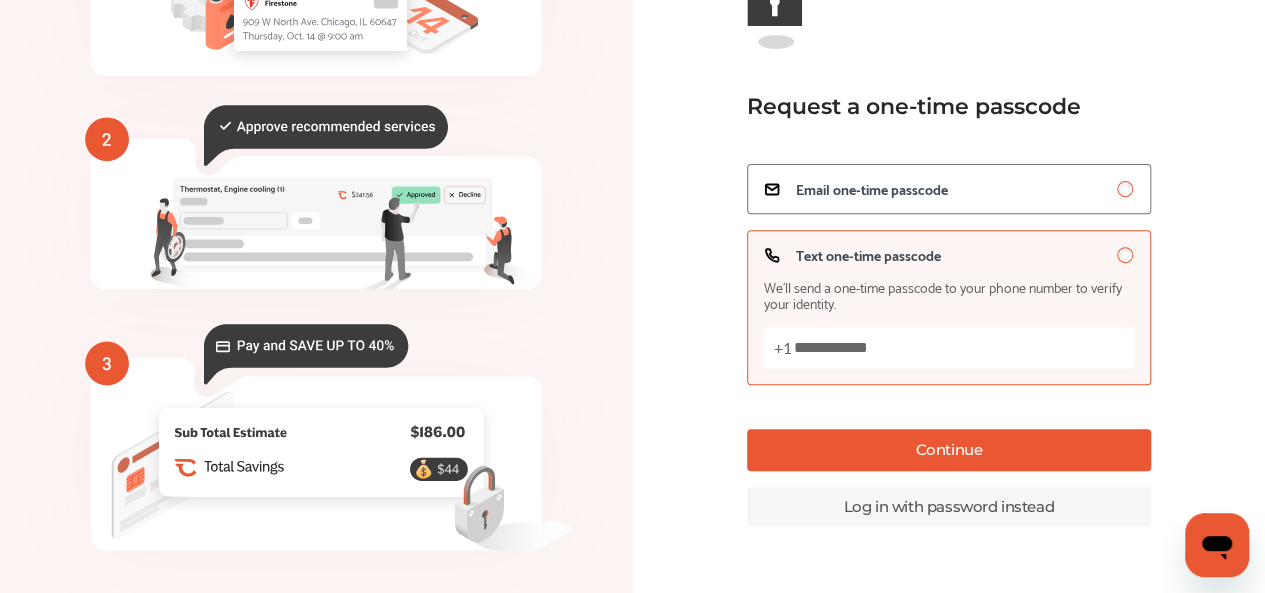 type on "**********" 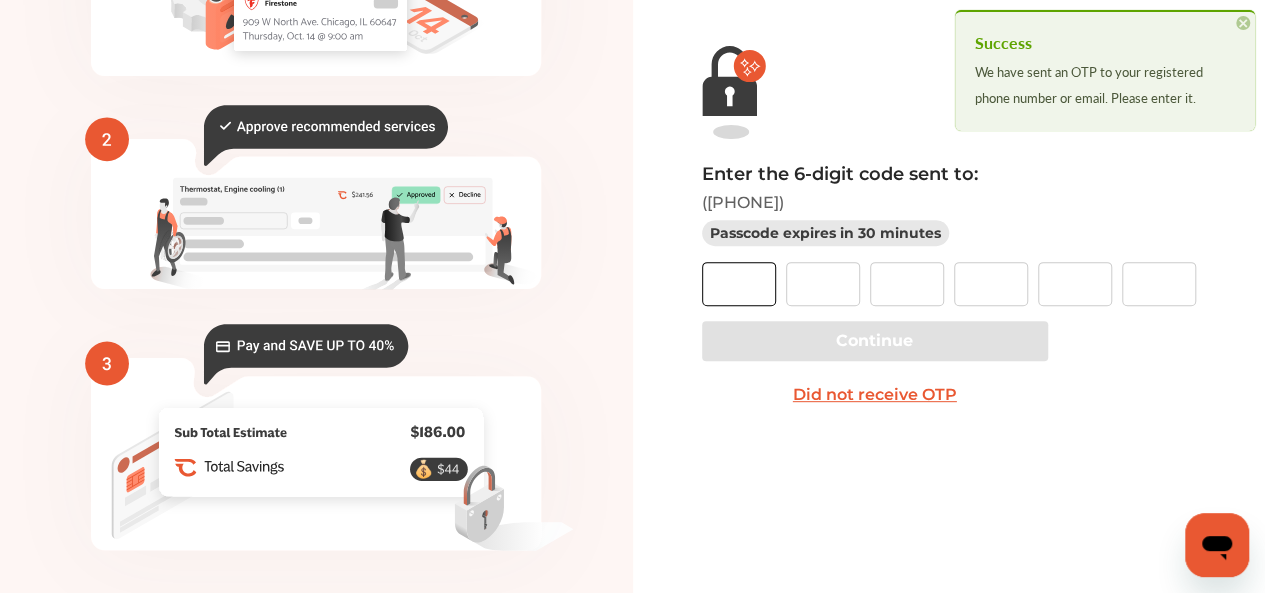 click at bounding box center [739, 284] 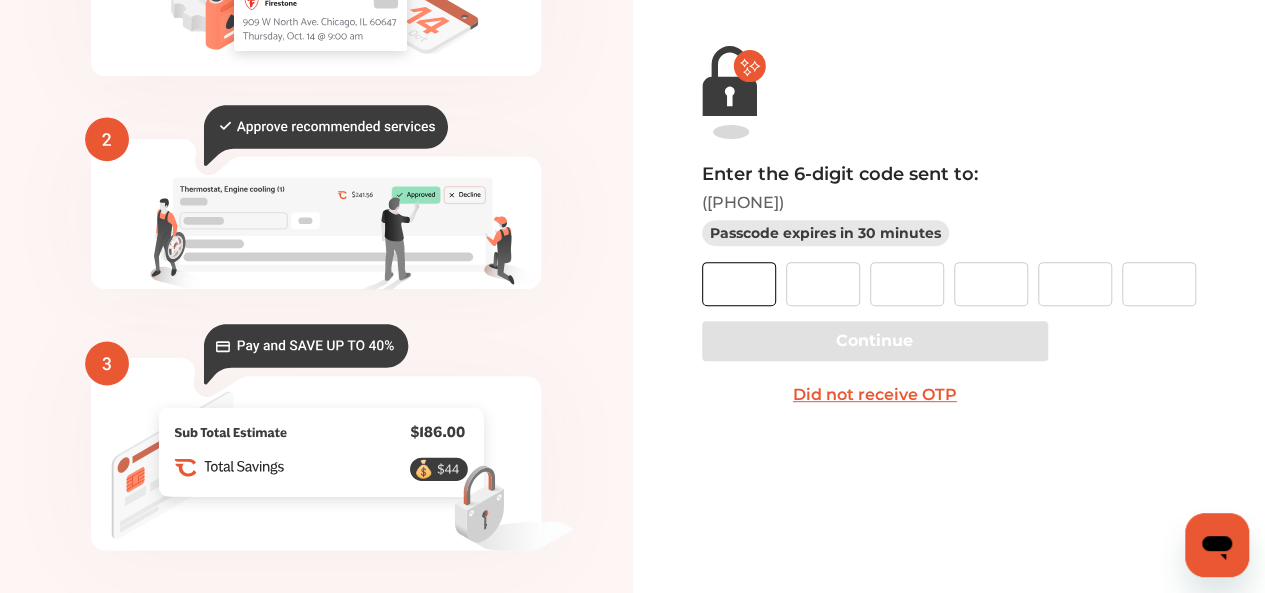 type on "*" 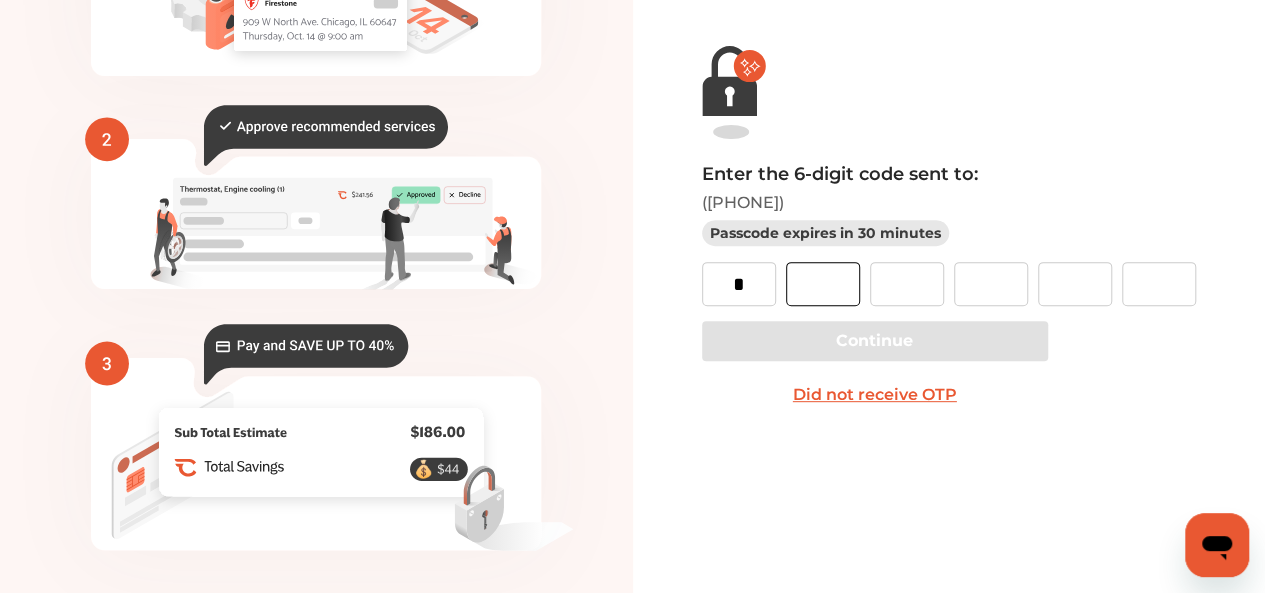 type on "*" 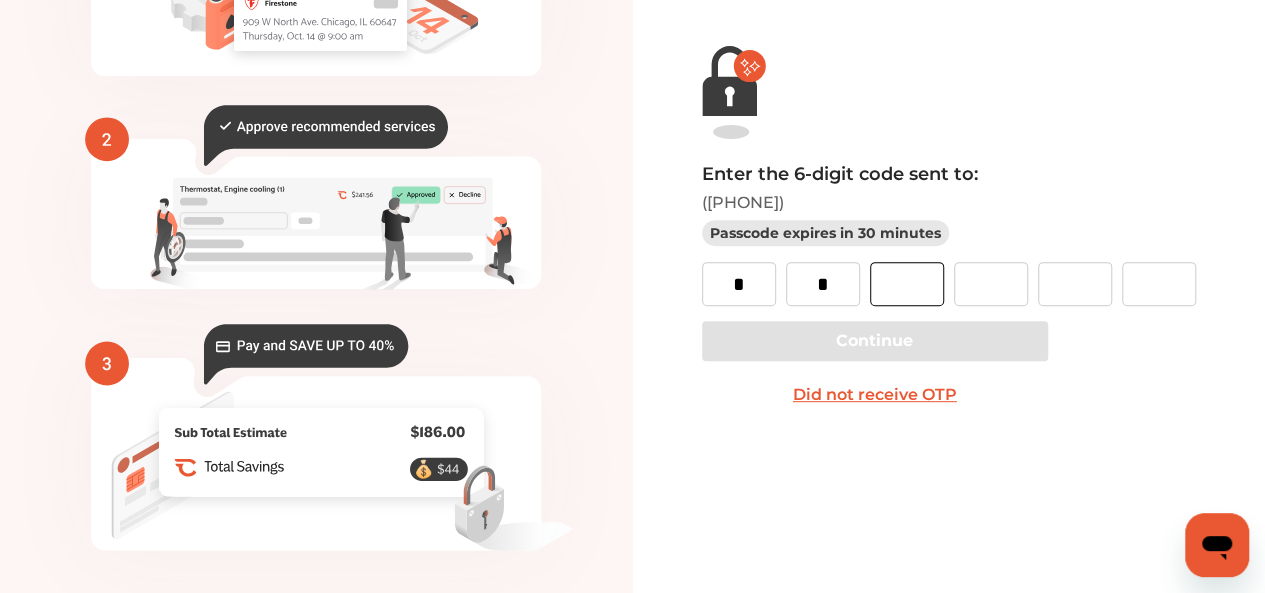 type on "*" 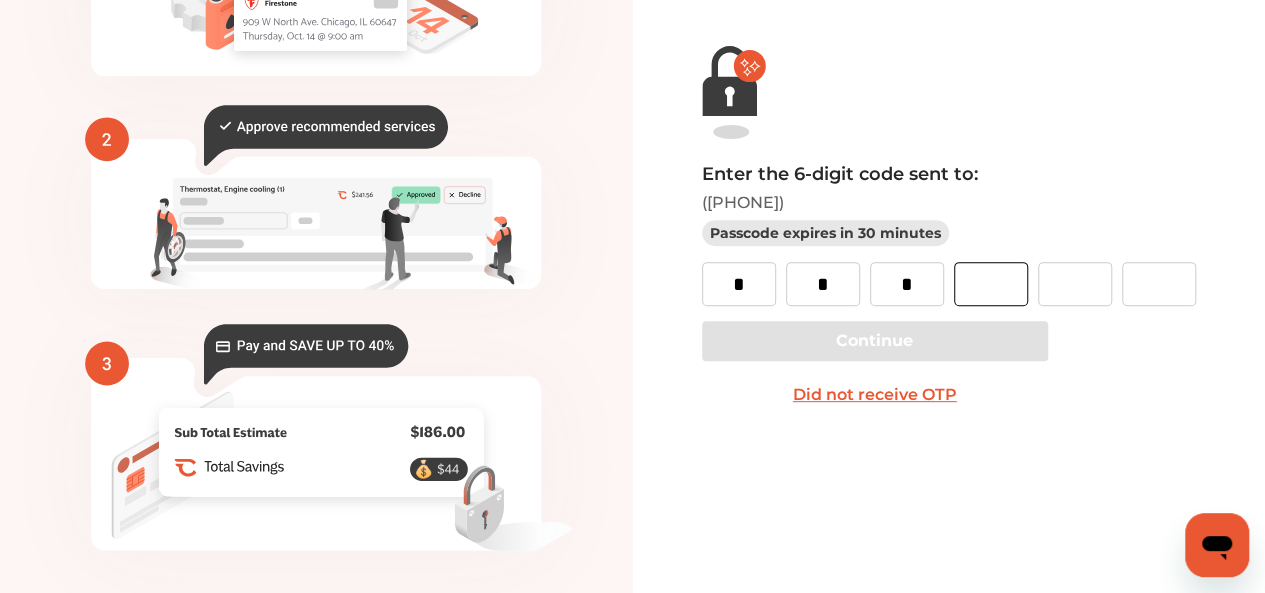 type on "*" 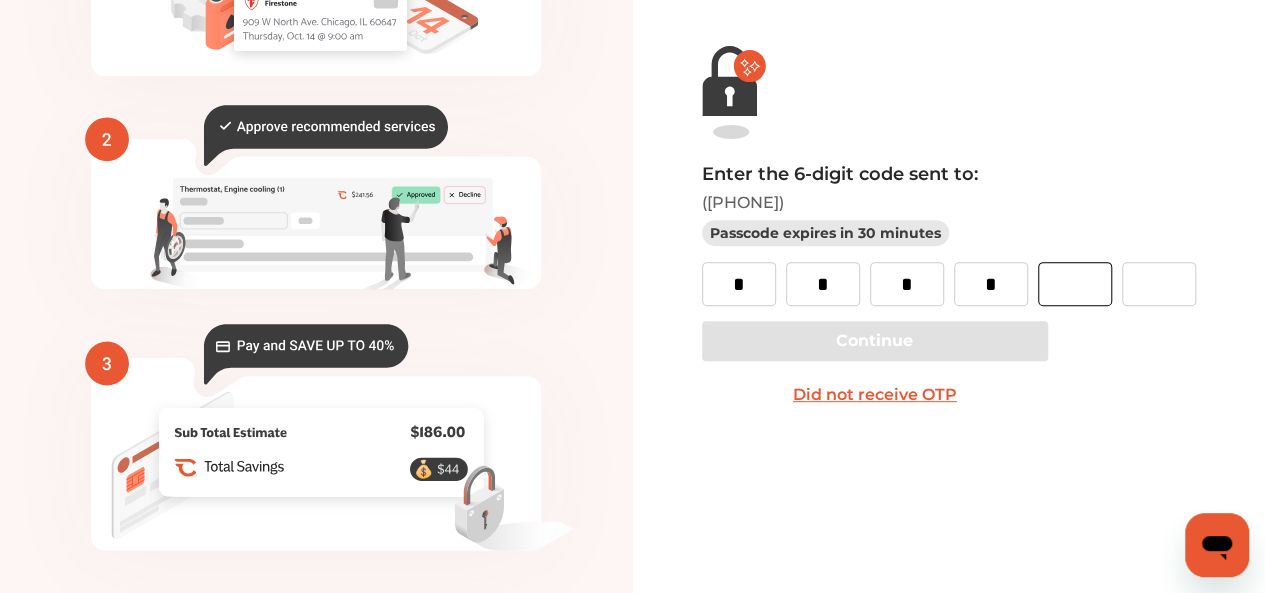 type on "*" 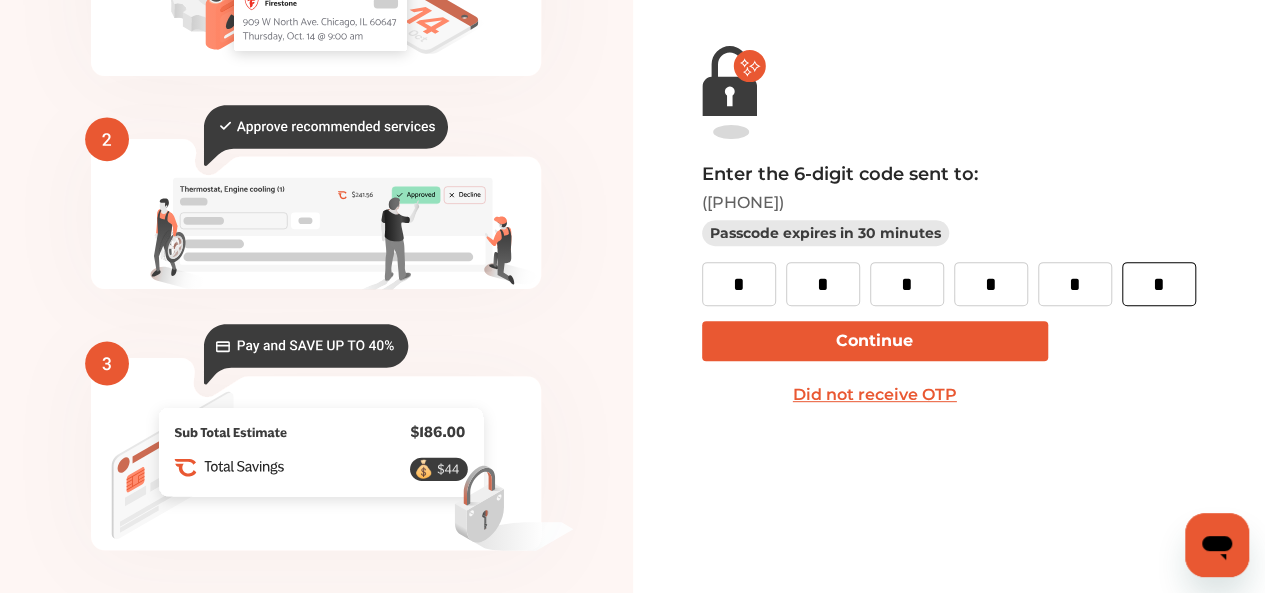 type on "*" 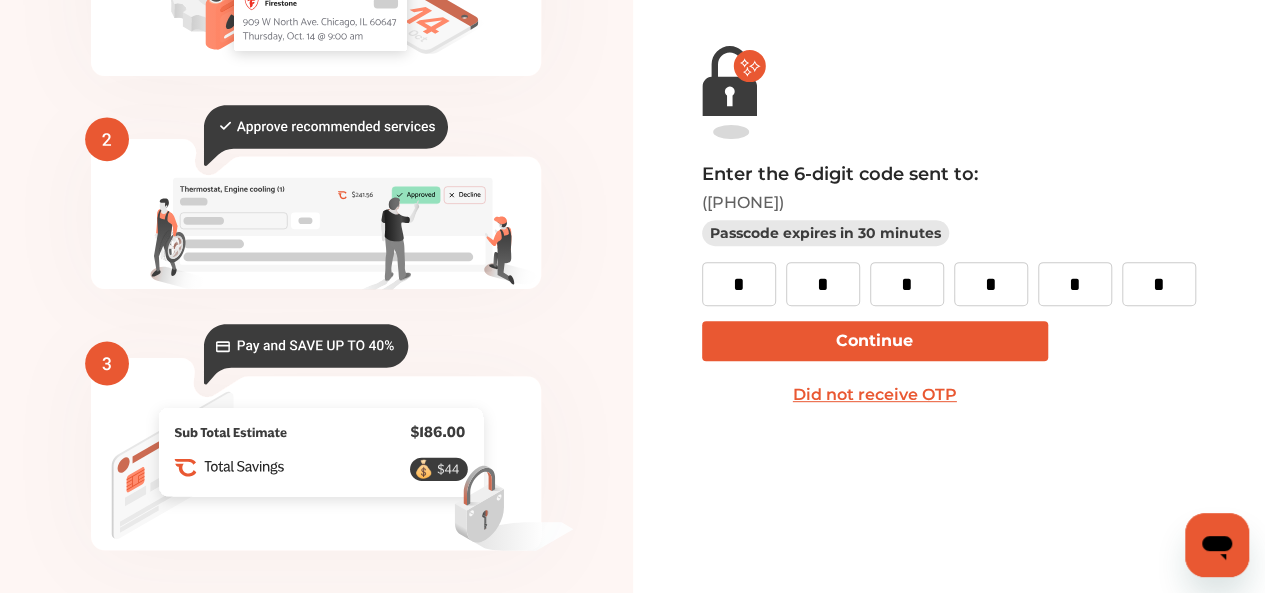 click on "Continue" at bounding box center [875, 341] 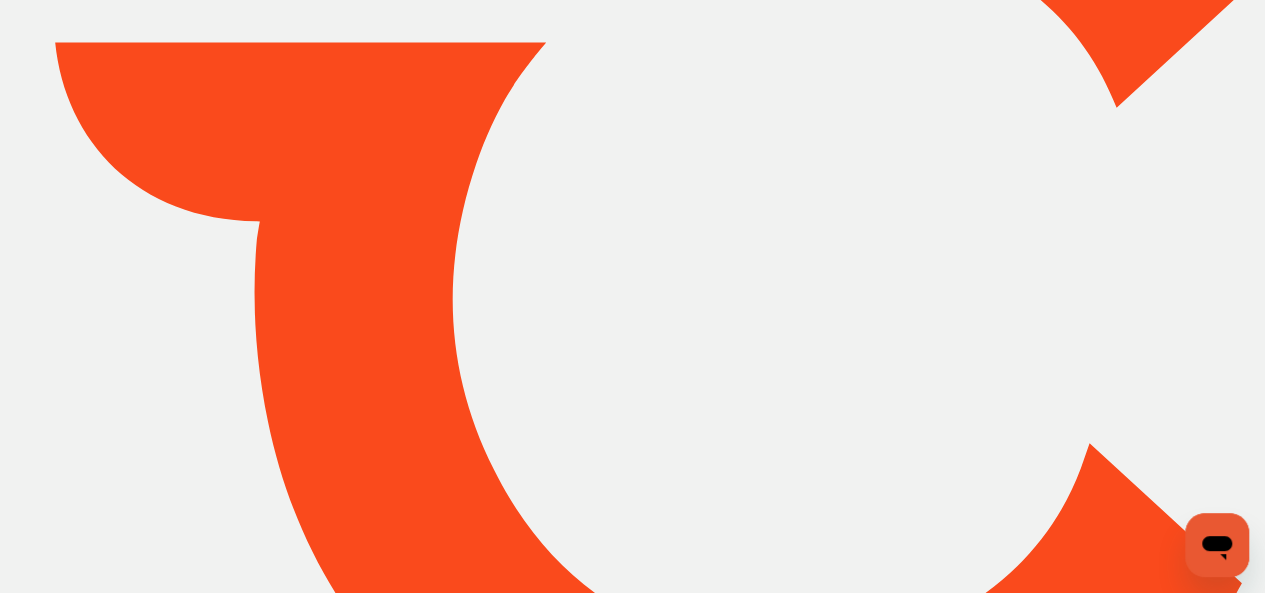 scroll, scrollTop: 0, scrollLeft: 0, axis: both 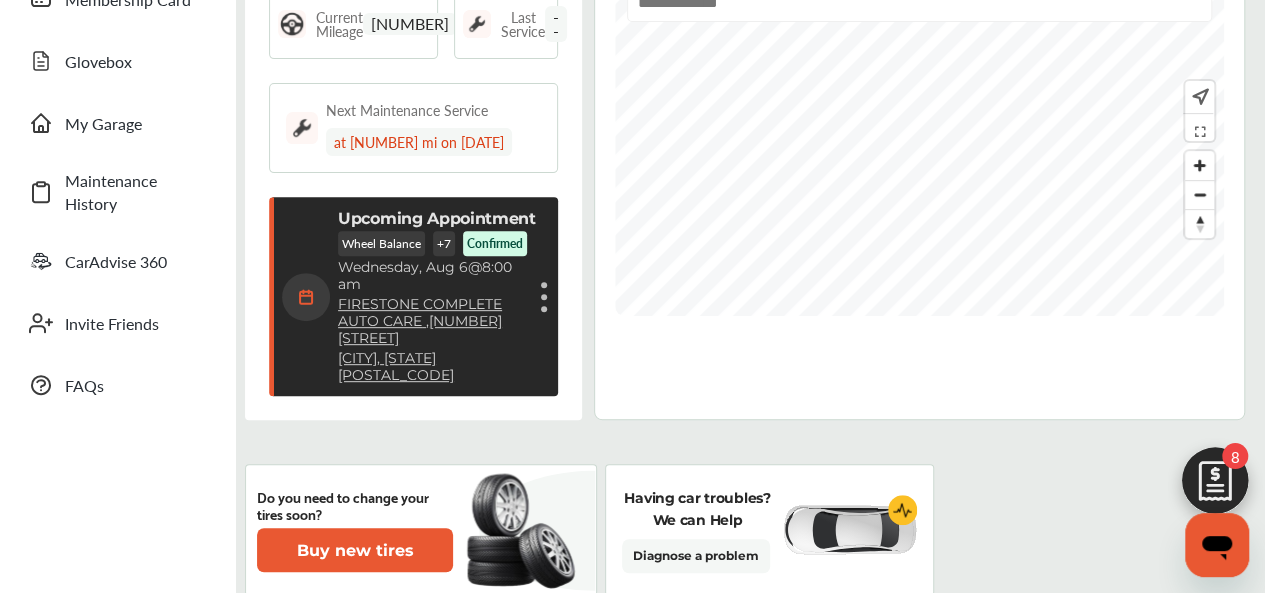 click on "[DAY_OF_WEEK], [MONTH] [DAY]  @  [TIME]" at bounding box center (437, 276) 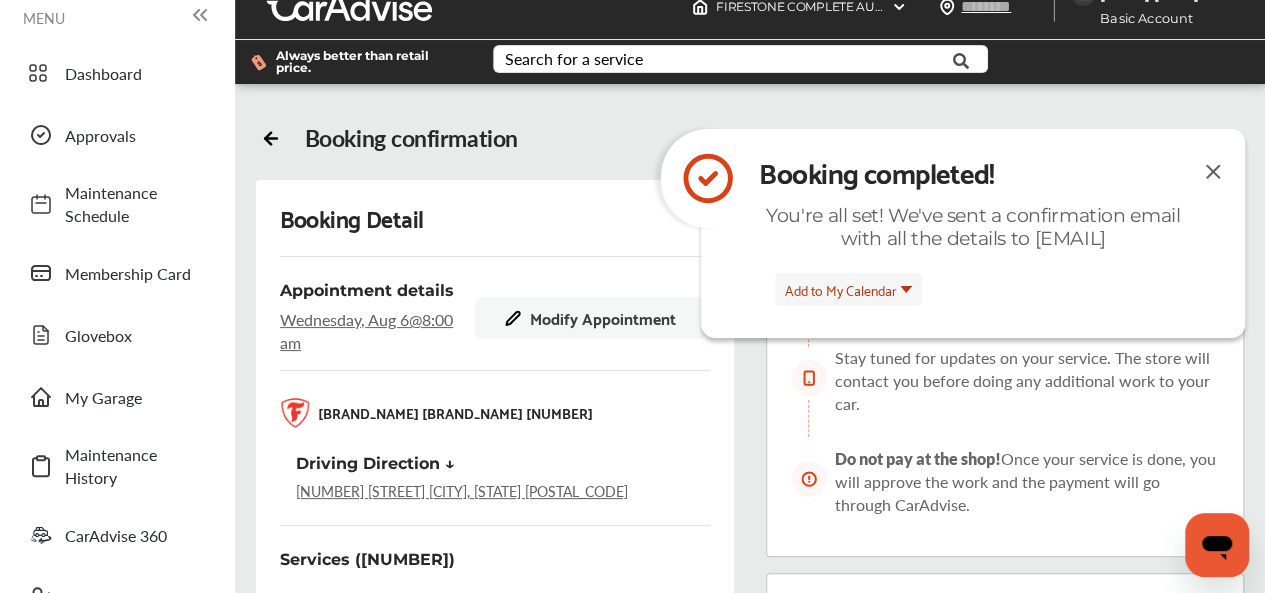 scroll, scrollTop: 0, scrollLeft: 0, axis: both 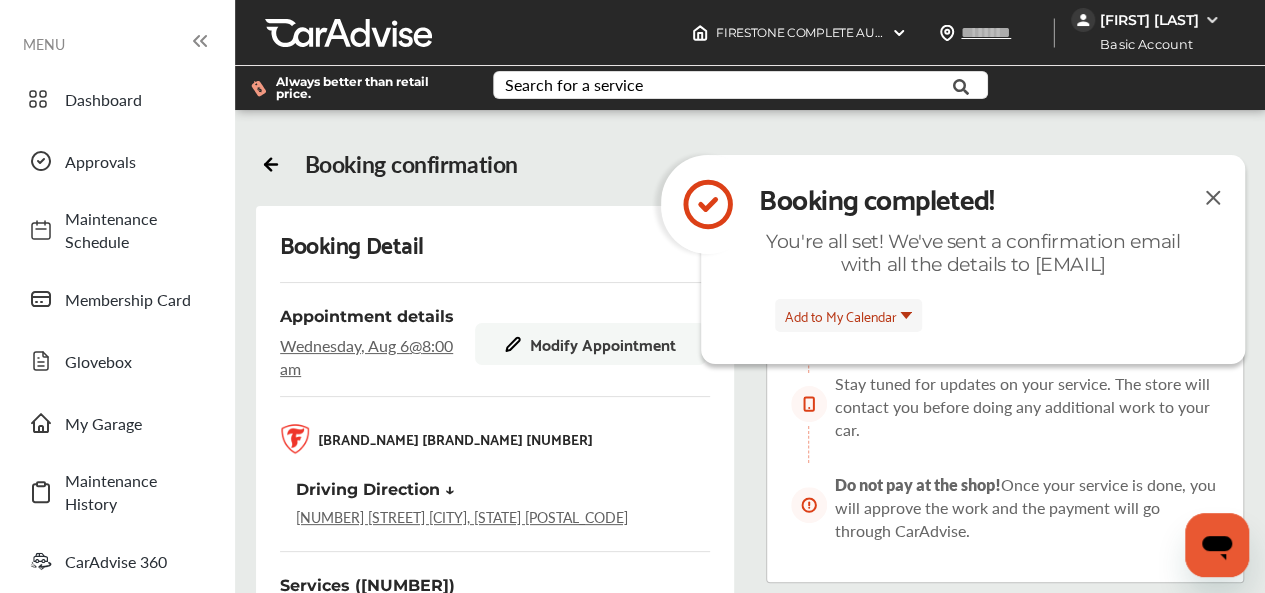 click at bounding box center [1213, 197] 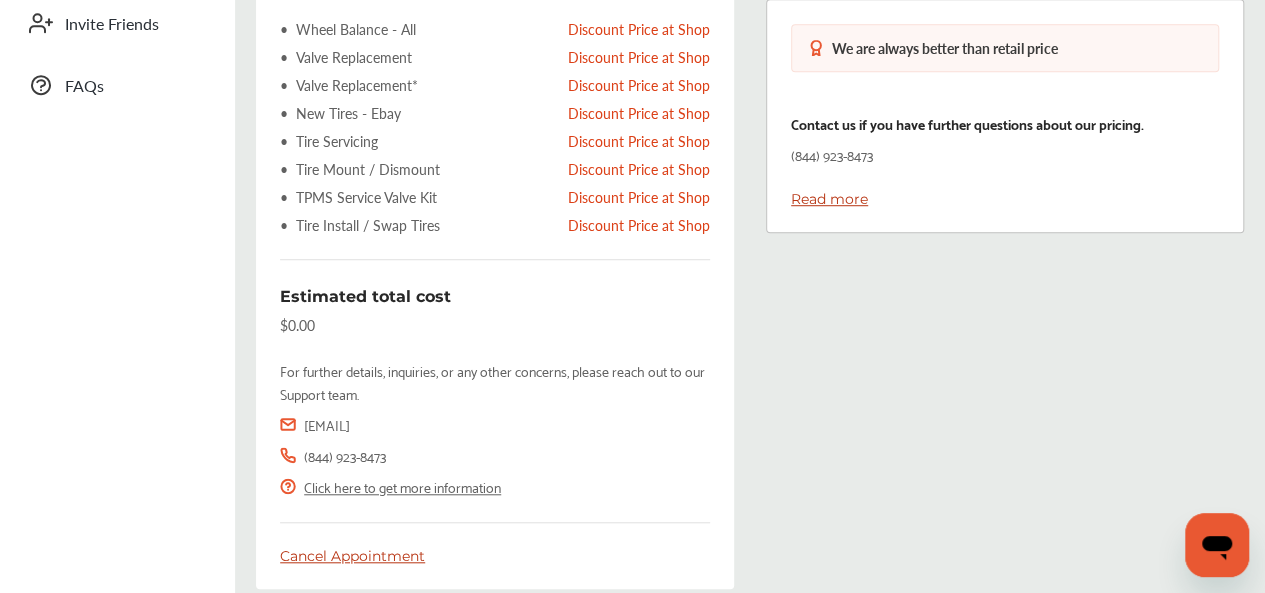 scroll, scrollTop: 674, scrollLeft: 0, axis: vertical 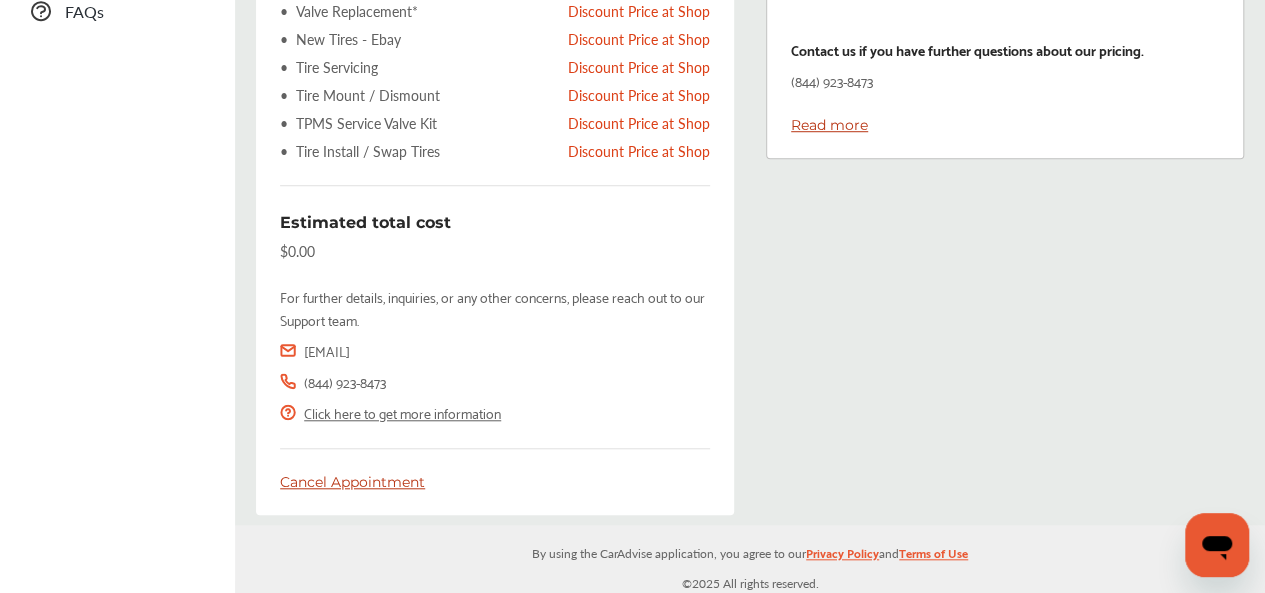 click on "Cancel Appointment" at bounding box center [495, 482] 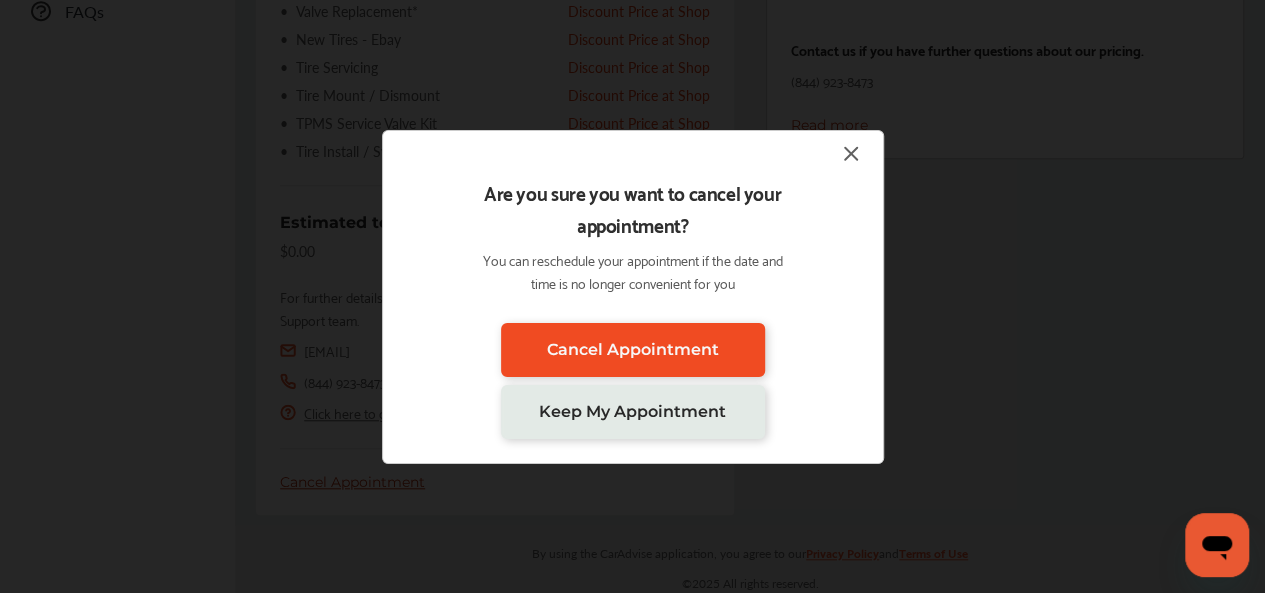 click on "Cancel Appointment" at bounding box center (633, 349) 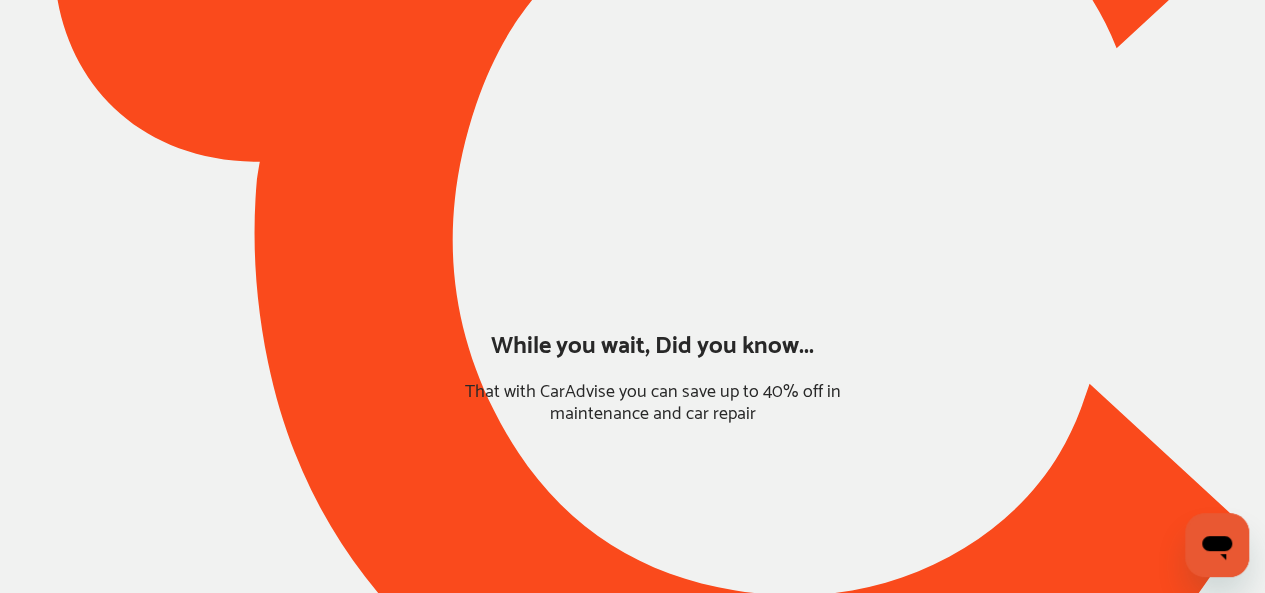 scroll, scrollTop: 150, scrollLeft: 0, axis: vertical 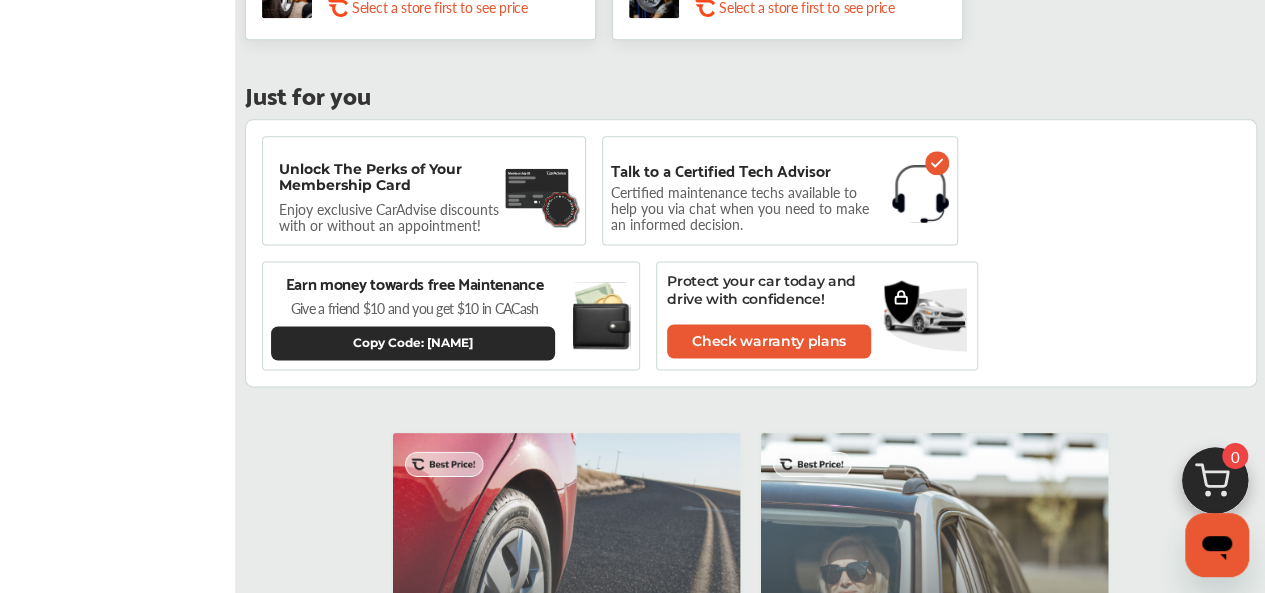 click at bounding box center [1215, 486] 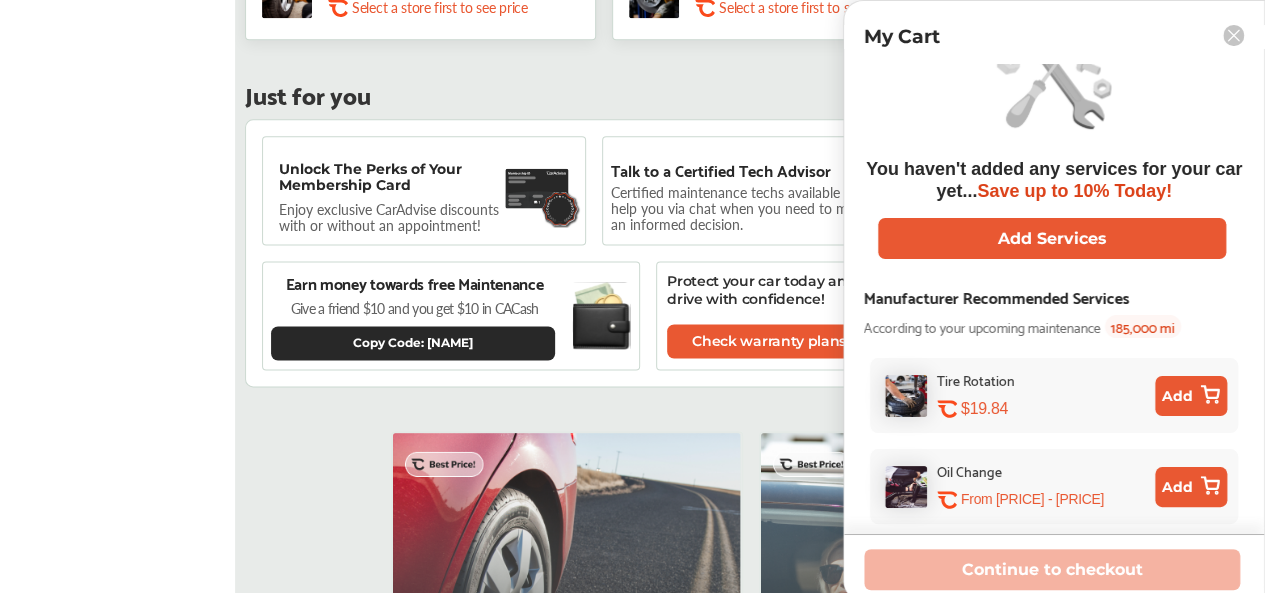 scroll, scrollTop: 0, scrollLeft: 0, axis: both 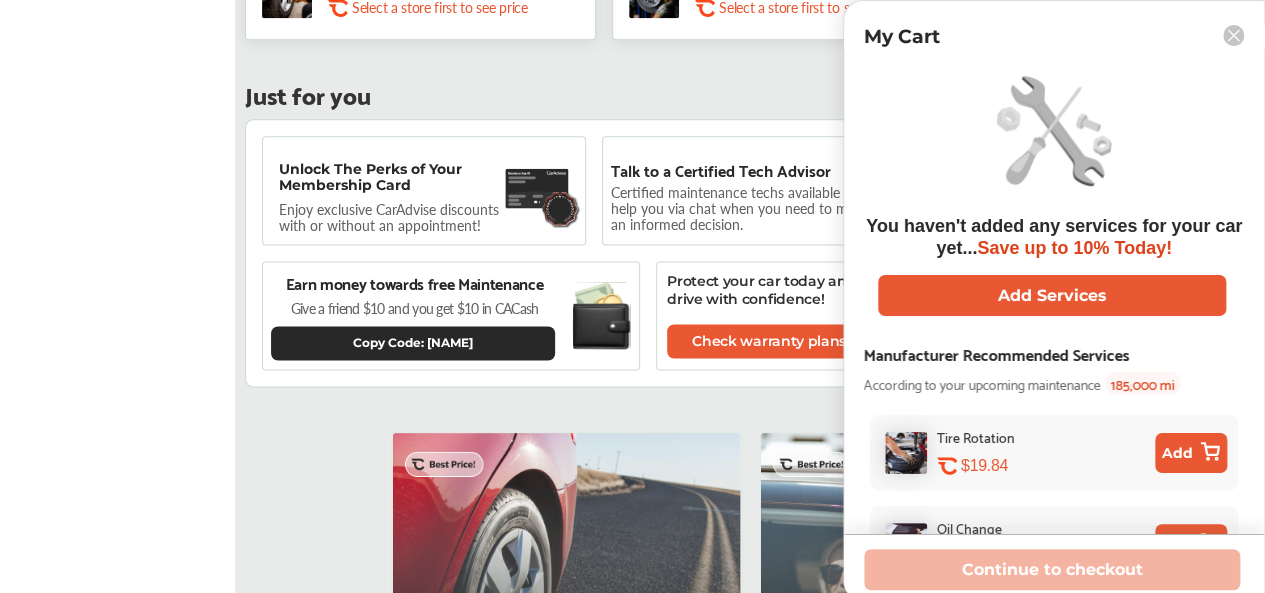 click on "Dashboard
Approvals
Maintenance Schedule
Membership Card
Glovebox
My Garage
Maintenance History
CarAdvise 360
Invite Friends
FAQs" at bounding box center [117, 187] 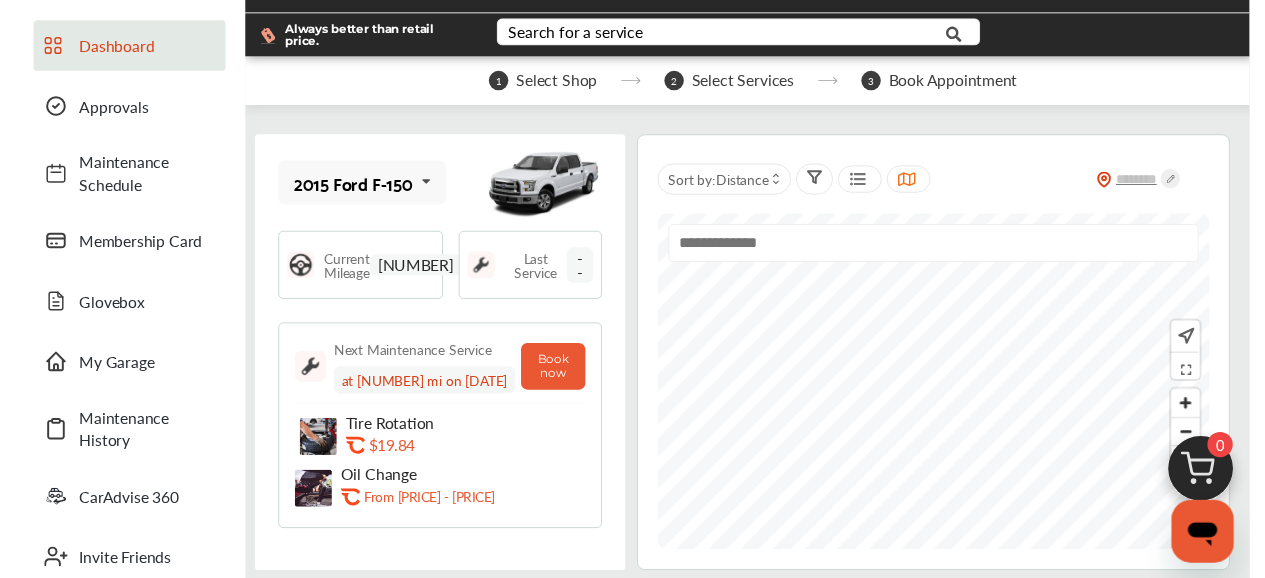 scroll, scrollTop: 0, scrollLeft: 0, axis: both 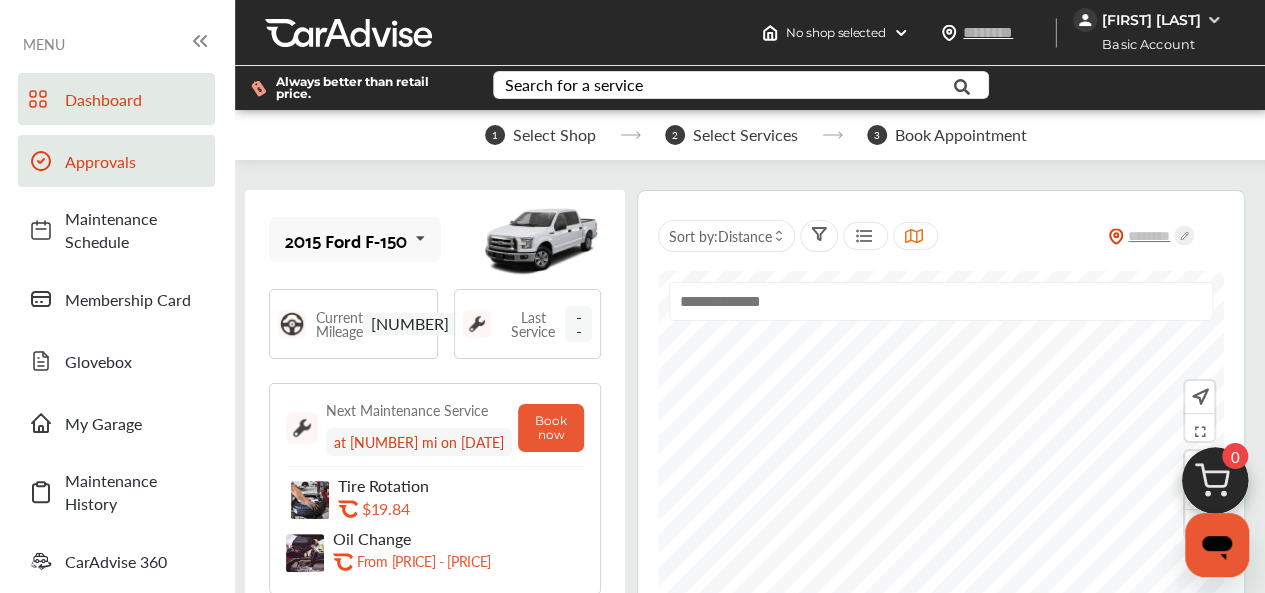 click on "Approvals" at bounding box center [135, 161] 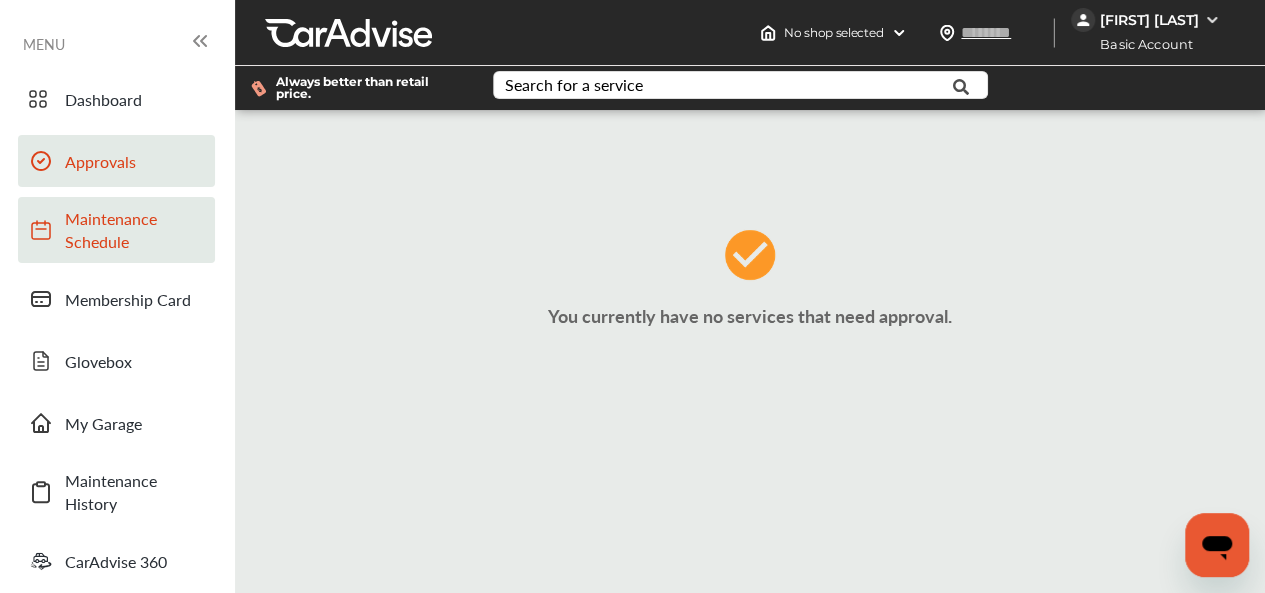 click on "Maintenance Schedule" at bounding box center [135, 230] 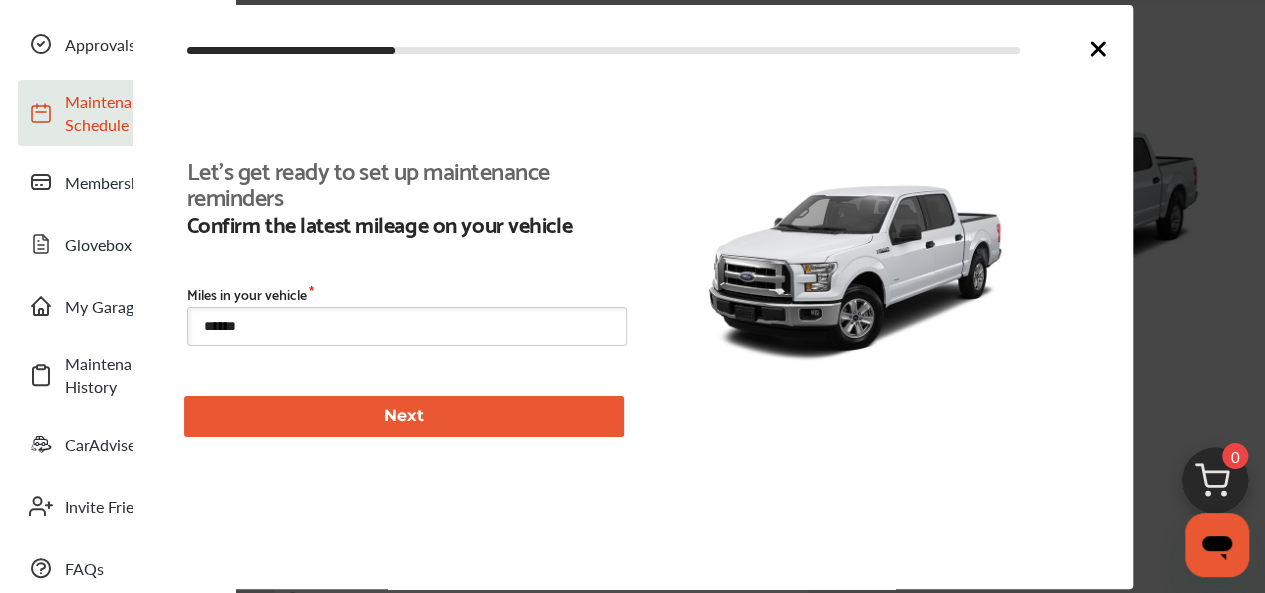 scroll, scrollTop: 223, scrollLeft: 0, axis: vertical 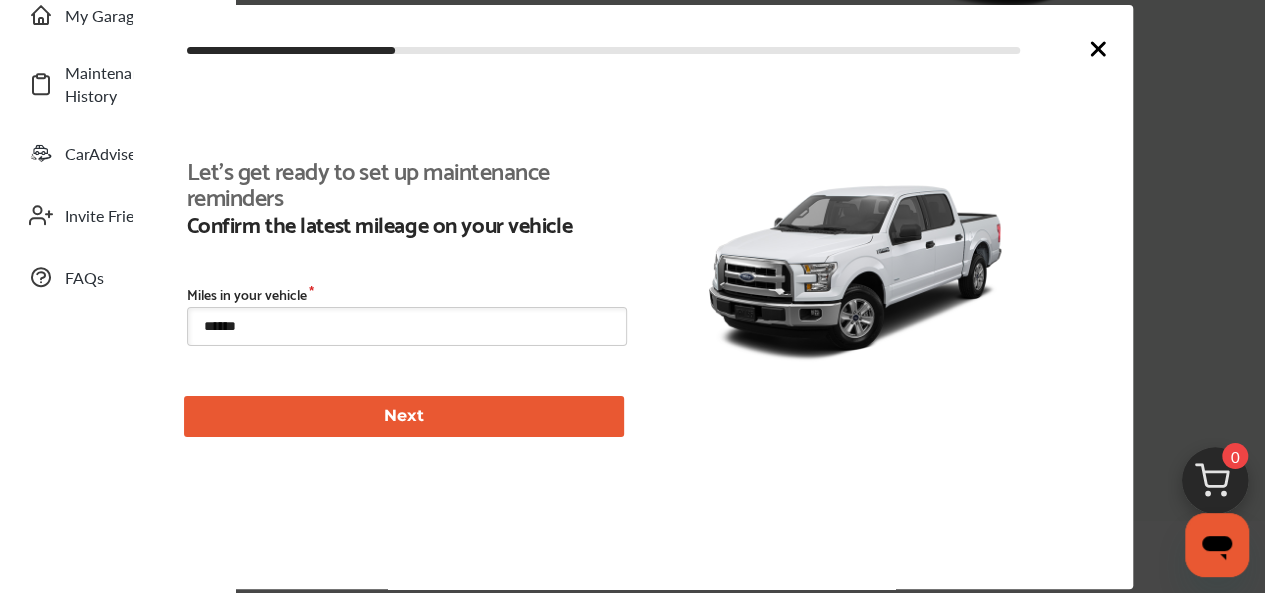 click on "Dashboard
Approvals
Maintenance Schedule
Membership Card
Glovebox
My Garage
Maintenance History
CarAdvise 360
Invite Friends
FAQs" at bounding box center (117, 111) 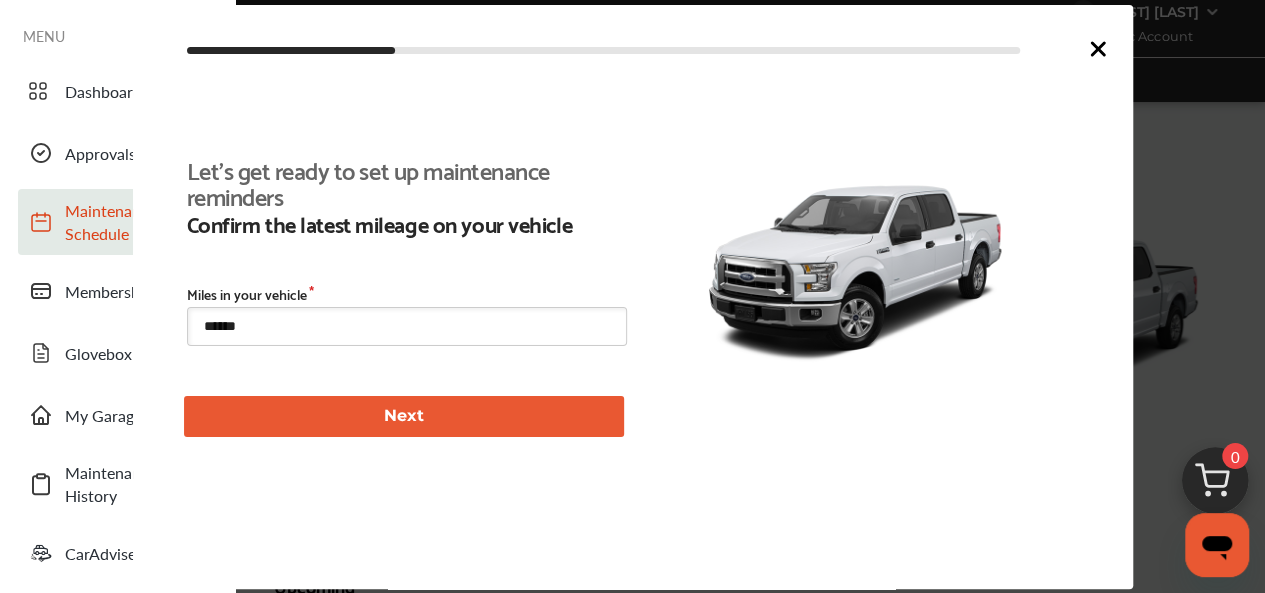 scroll, scrollTop: 0, scrollLeft: 0, axis: both 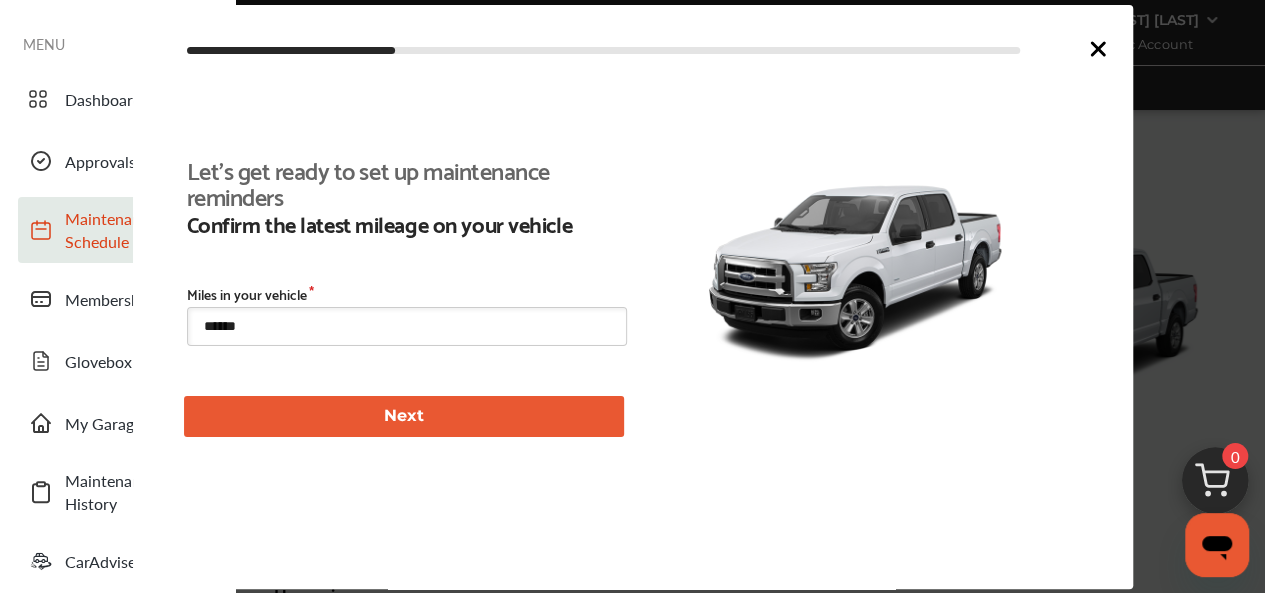 click 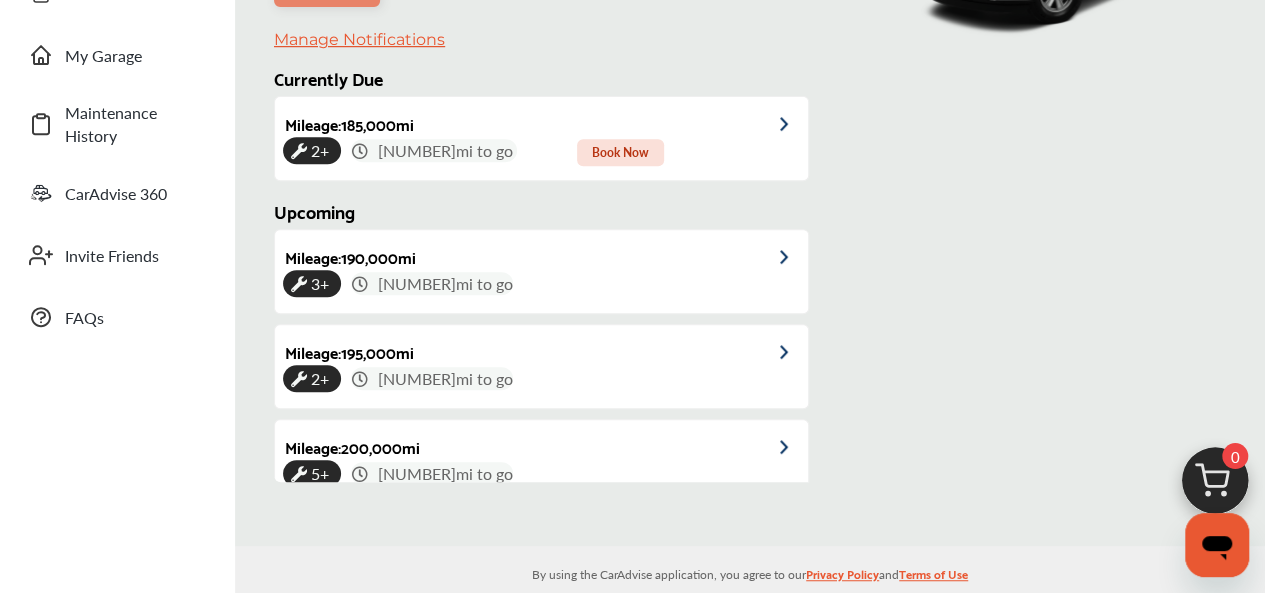 scroll, scrollTop: 392, scrollLeft: 0, axis: vertical 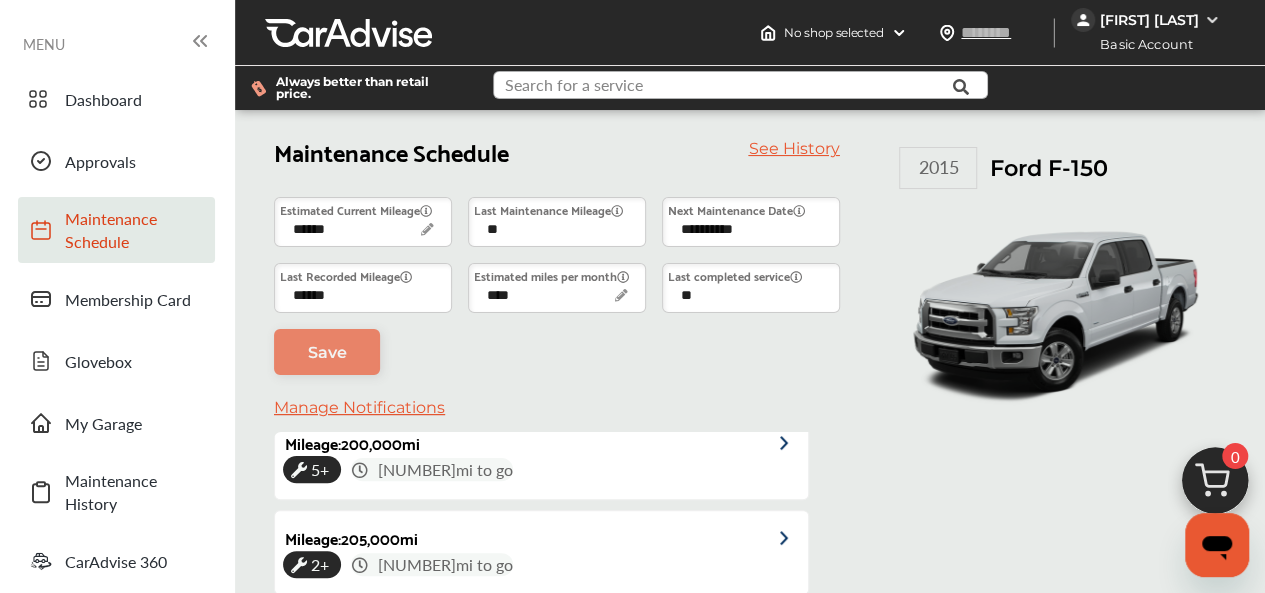 click at bounding box center (729, 87) 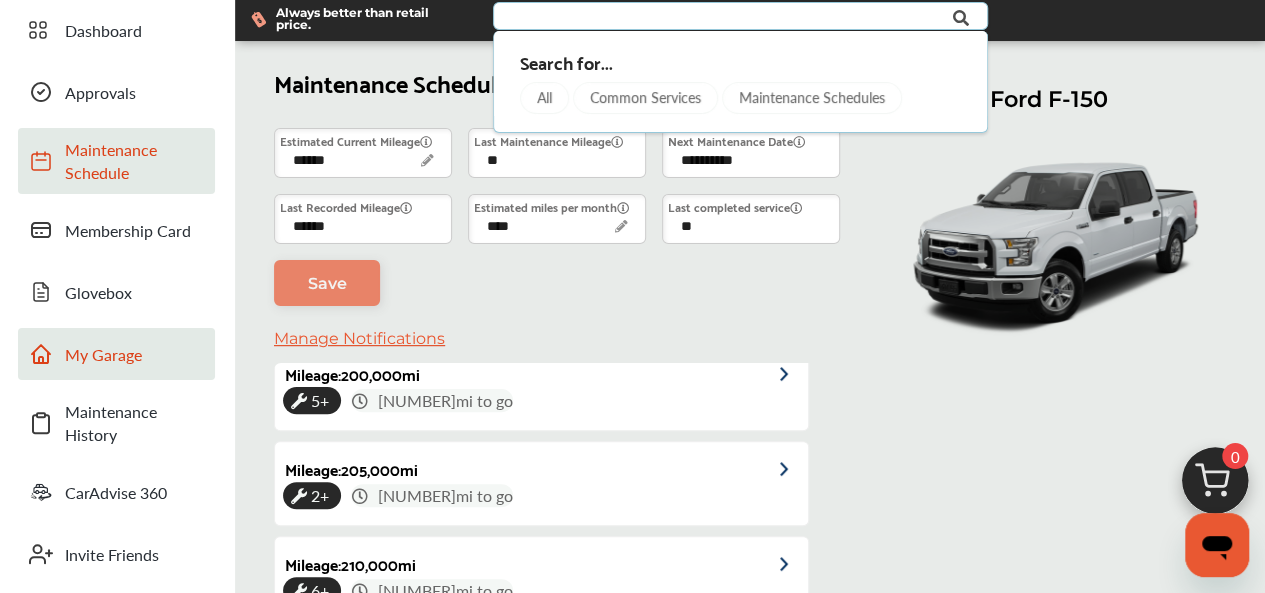 scroll, scrollTop: 100, scrollLeft: 0, axis: vertical 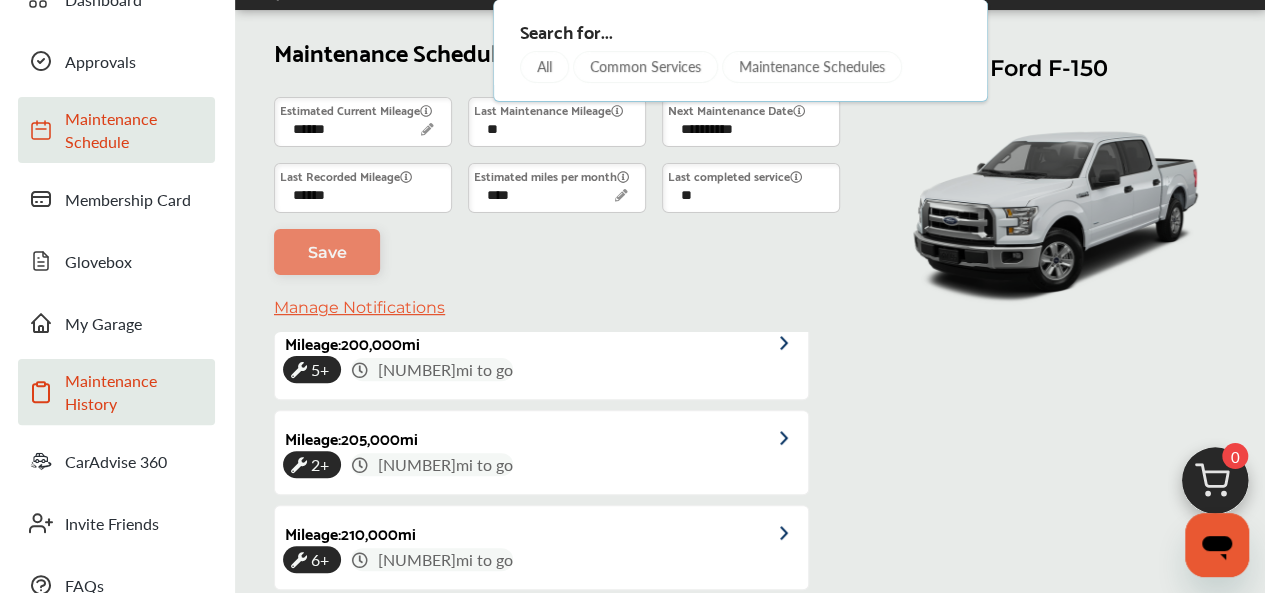 click on "Maintenance History" at bounding box center (135, 392) 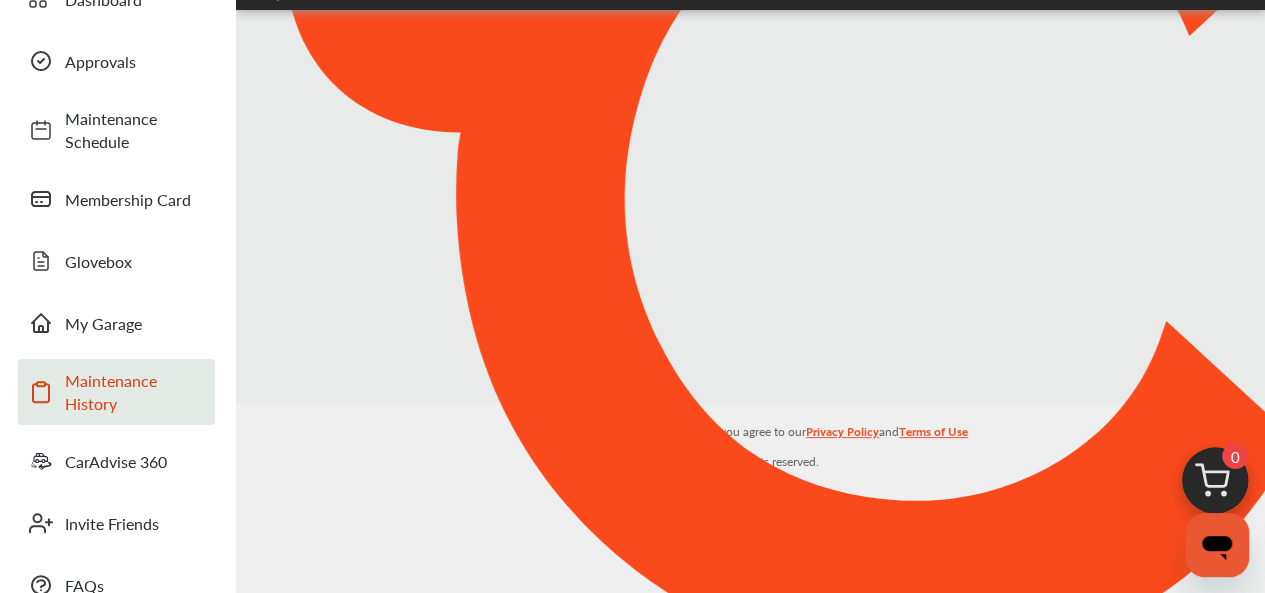 scroll, scrollTop: 0, scrollLeft: 0, axis: both 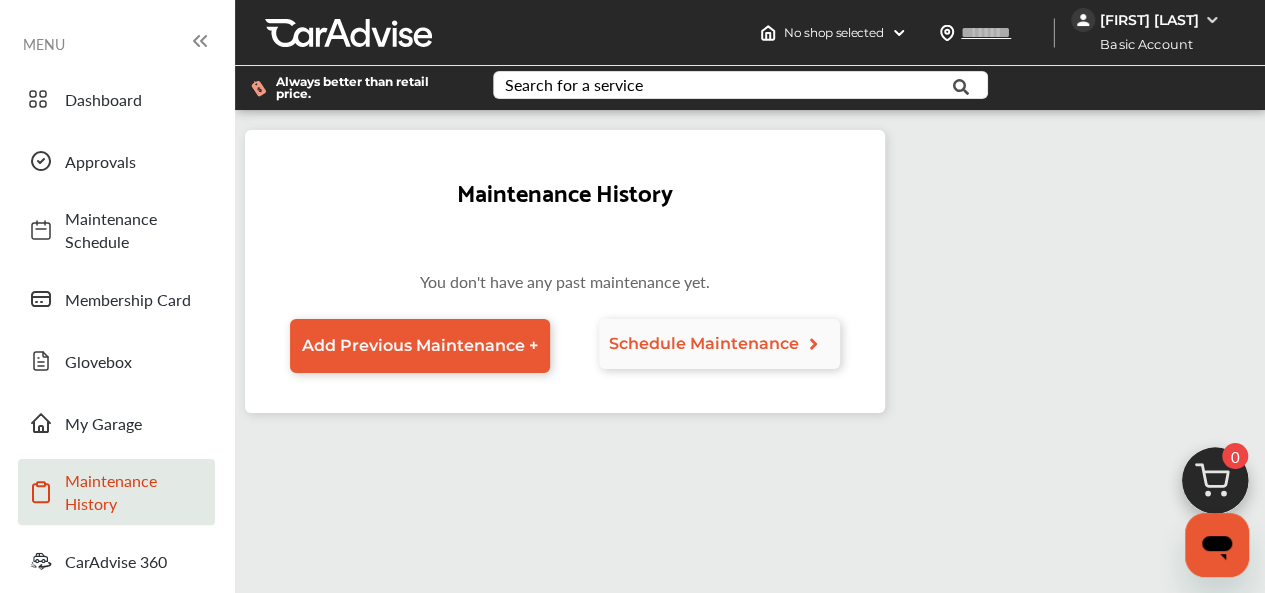 click on "Schedule Maintenance" at bounding box center (704, 343) 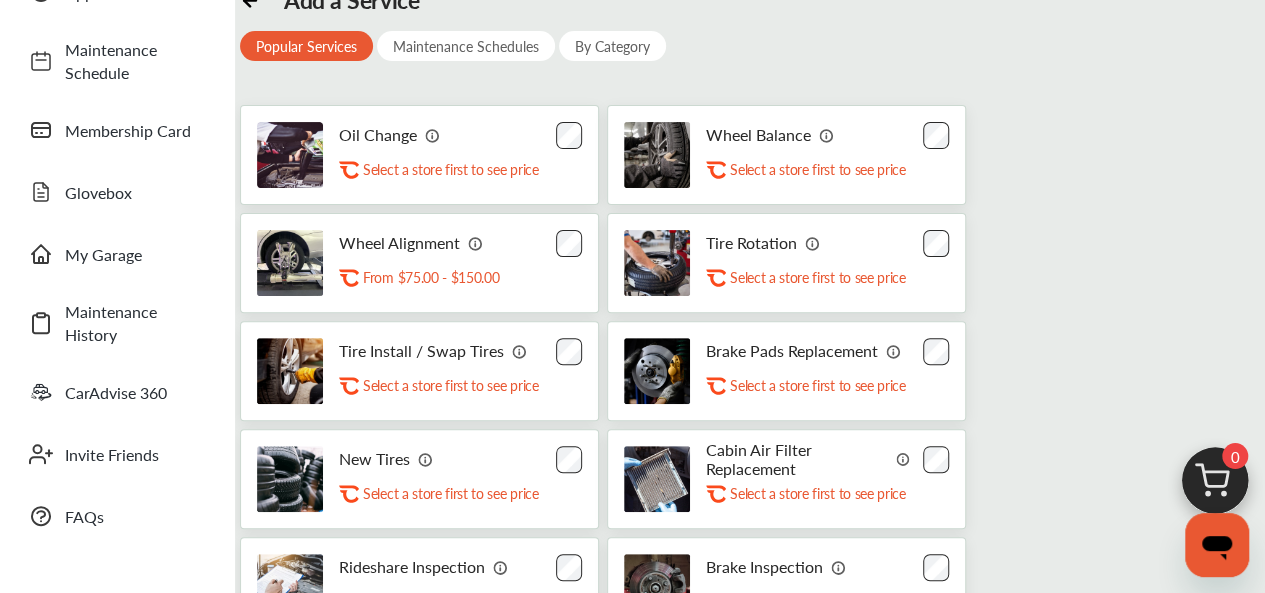 scroll, scrollTop: 200, scrollLeft: 0, axis: vertical 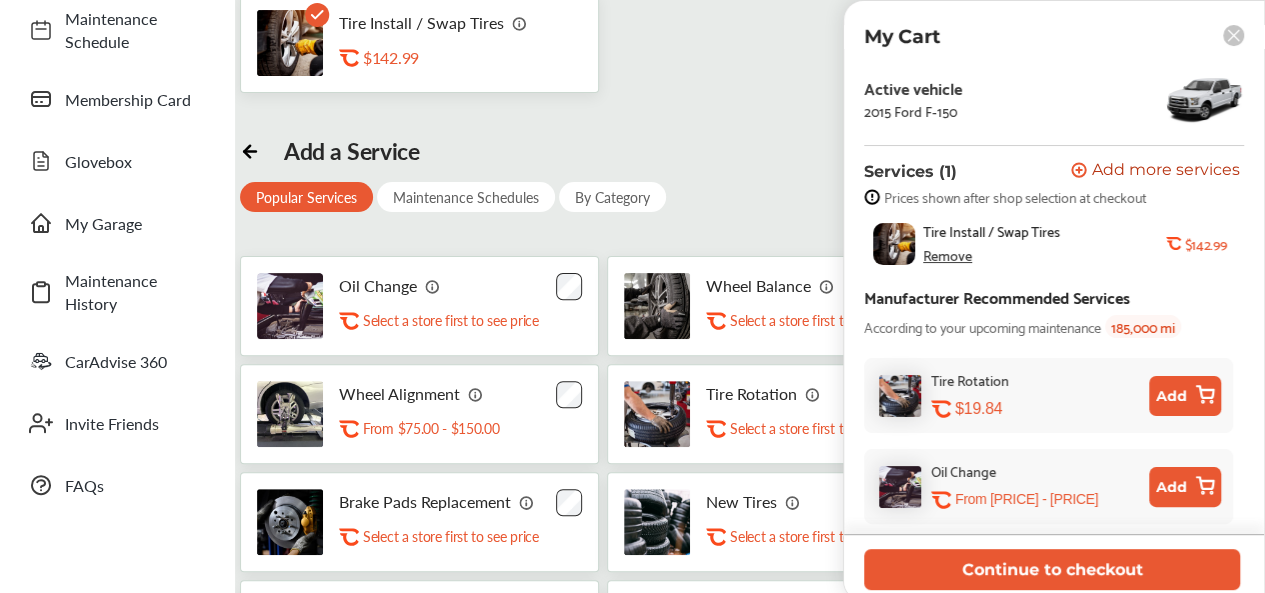 click on "Remove" at bounding box center [947, 255] 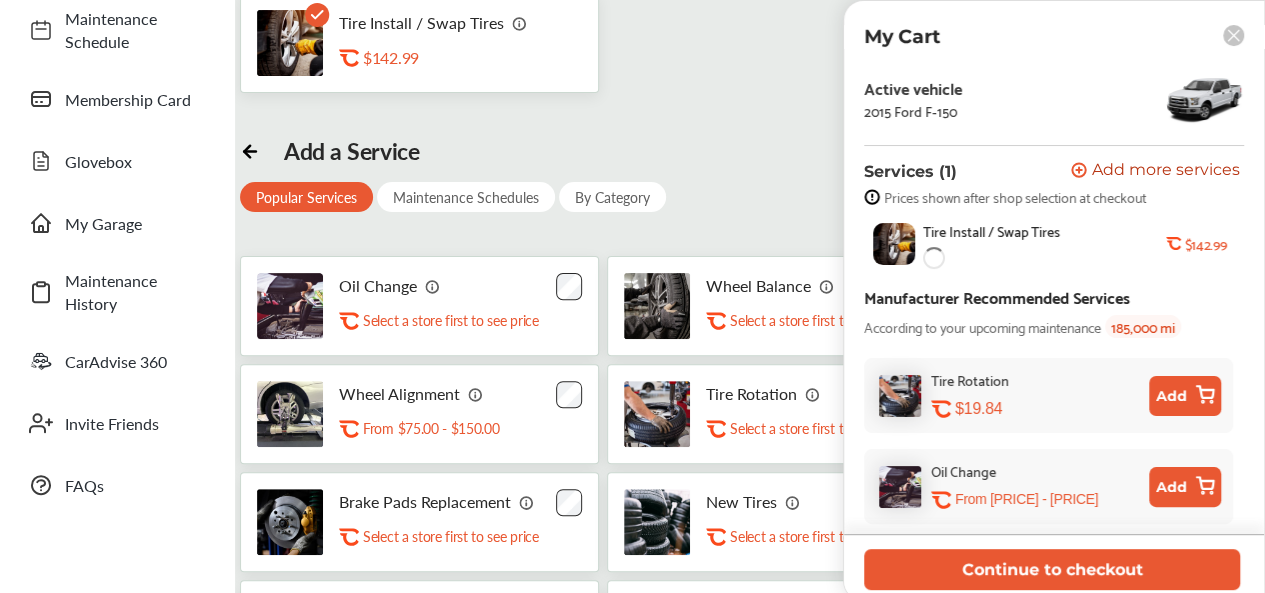 scroll, scrollTop: 0, scrollLeft: 0, axis: both 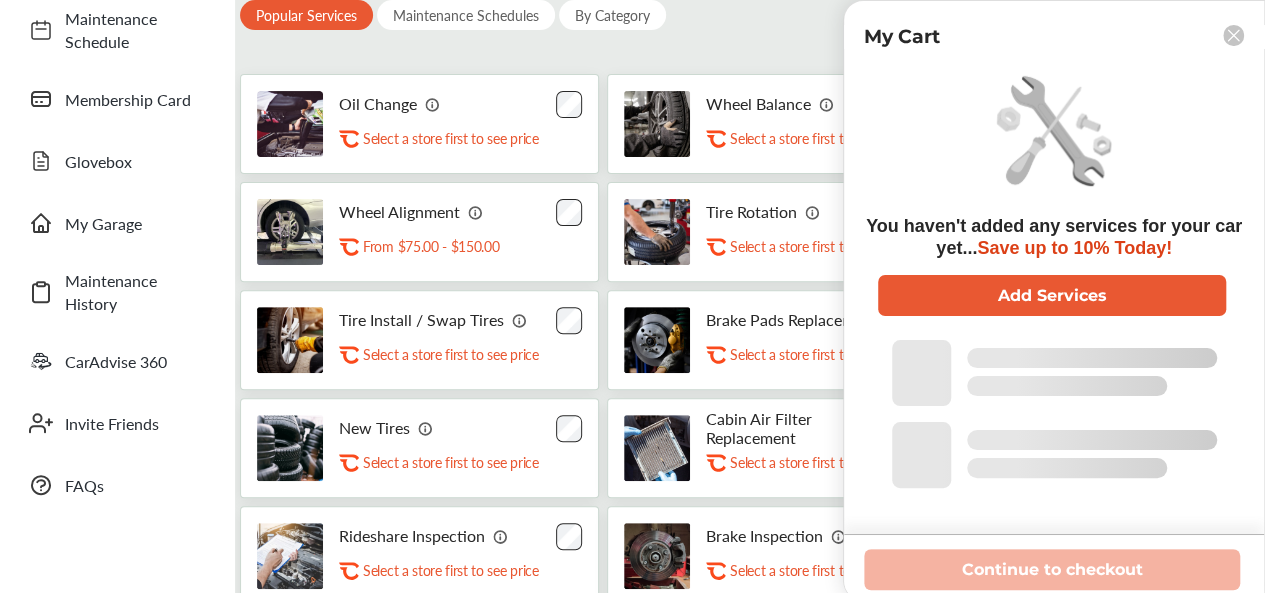 click 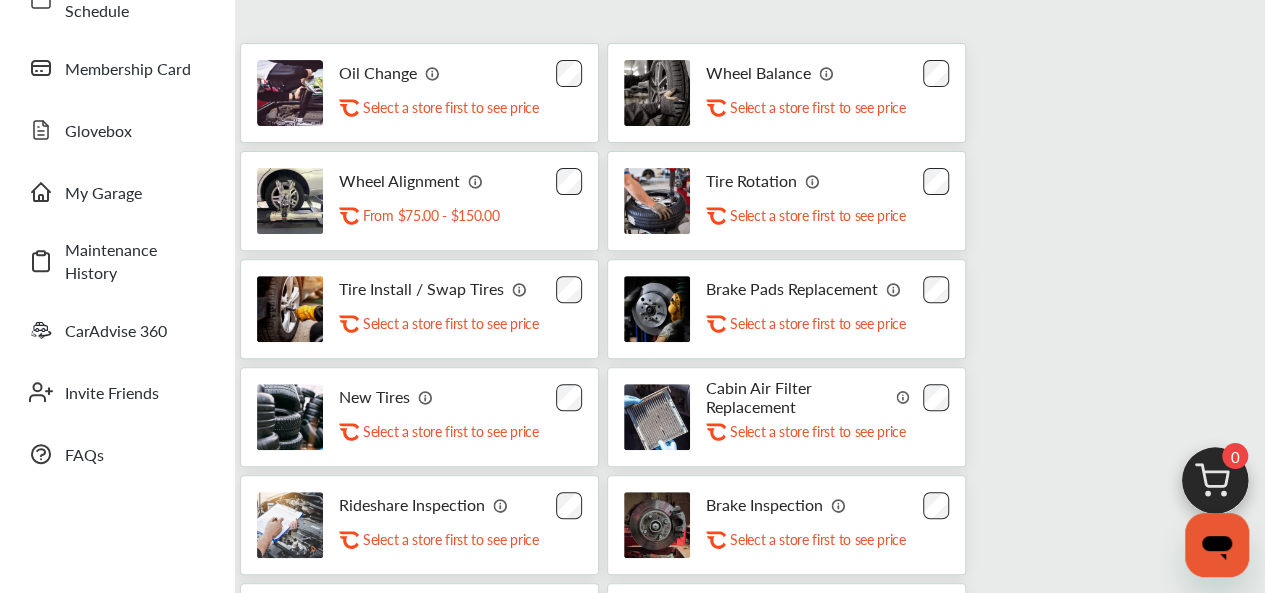 scroll, scrollTop: 200, scrollLeft: 0, axis: vertical 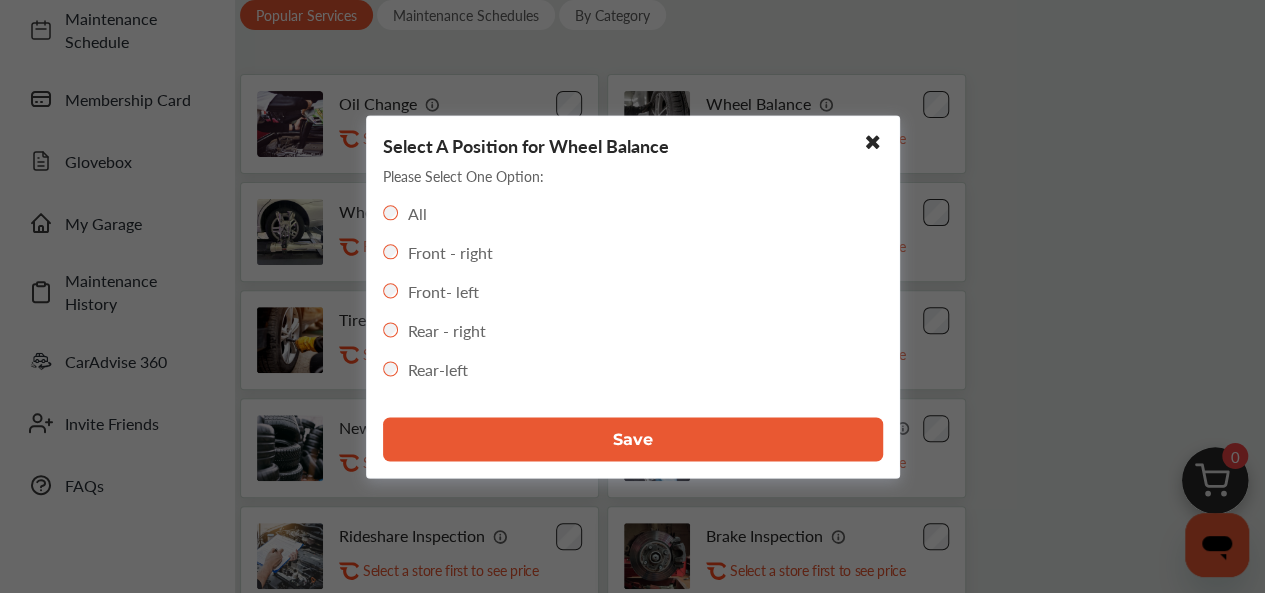 click on "Save" at bounding box center (633, 439) 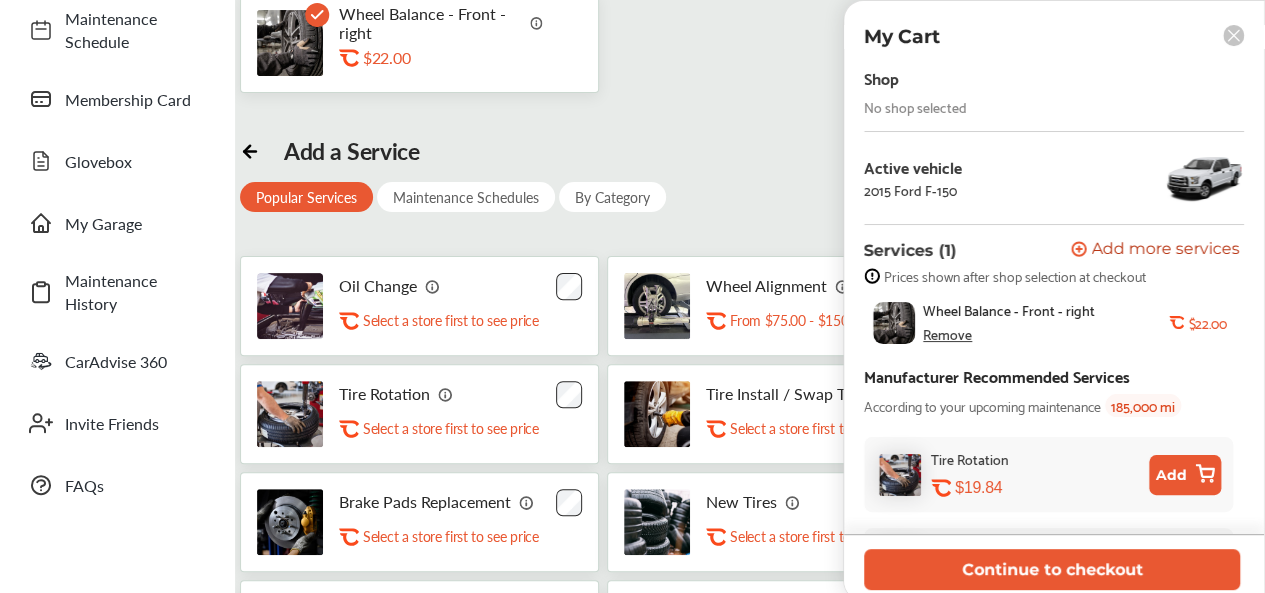 click on "Wheel Alignment" at bounding box center [766, 285] 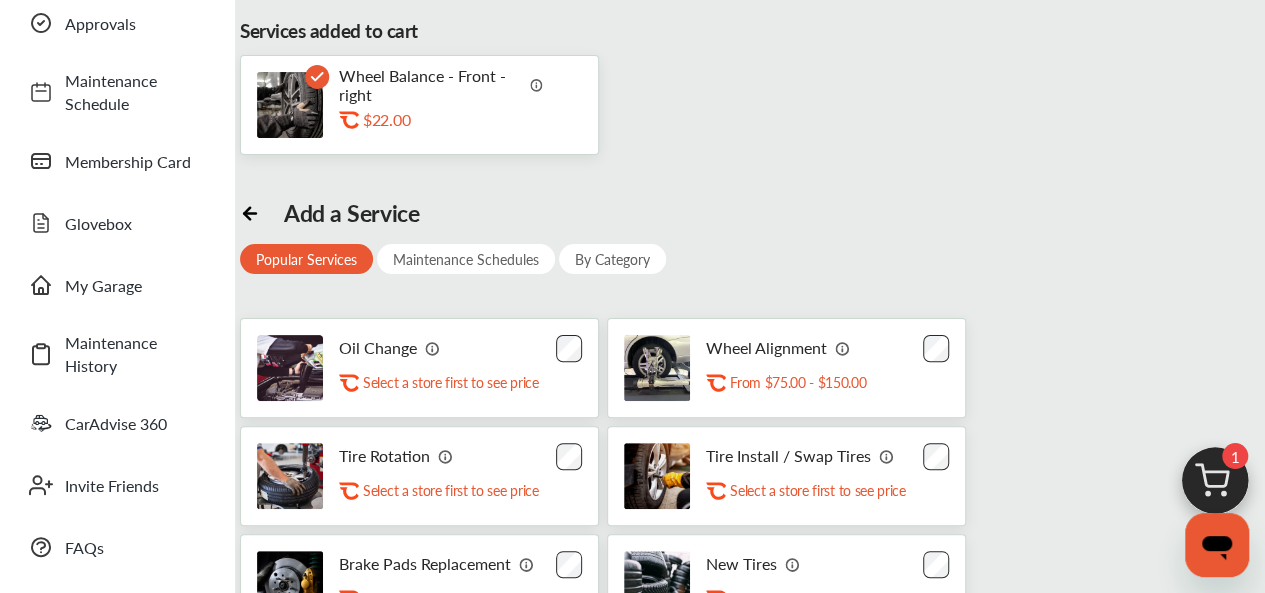 scroll, scrollTop: 0, scrollLeft: 0, axis: both 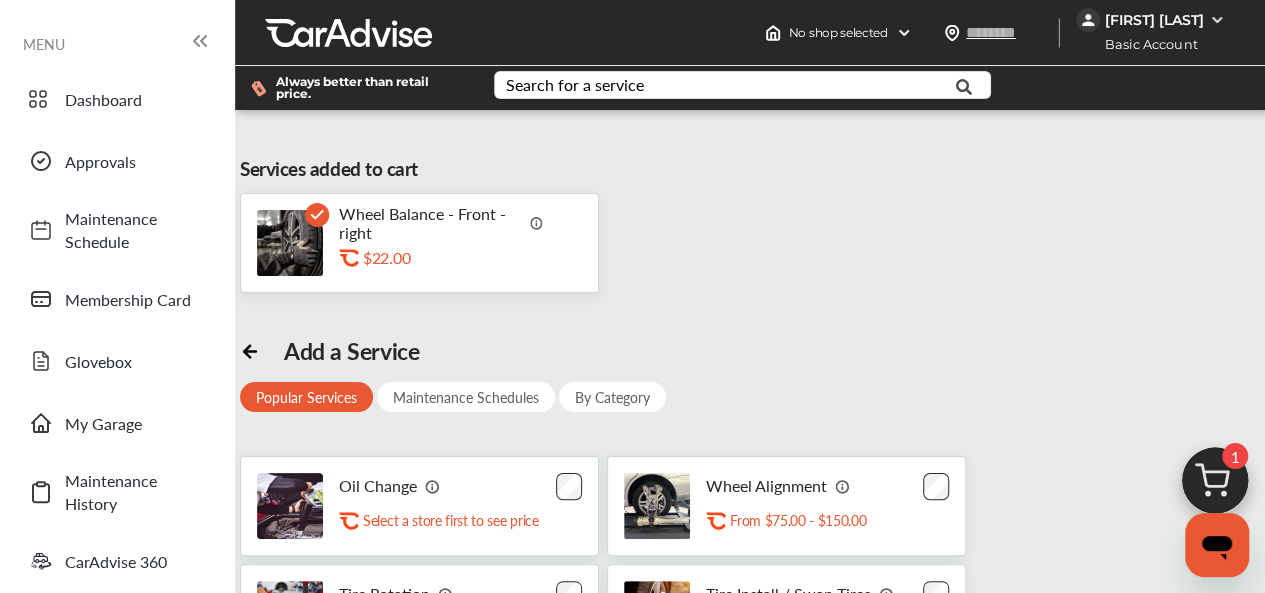 click 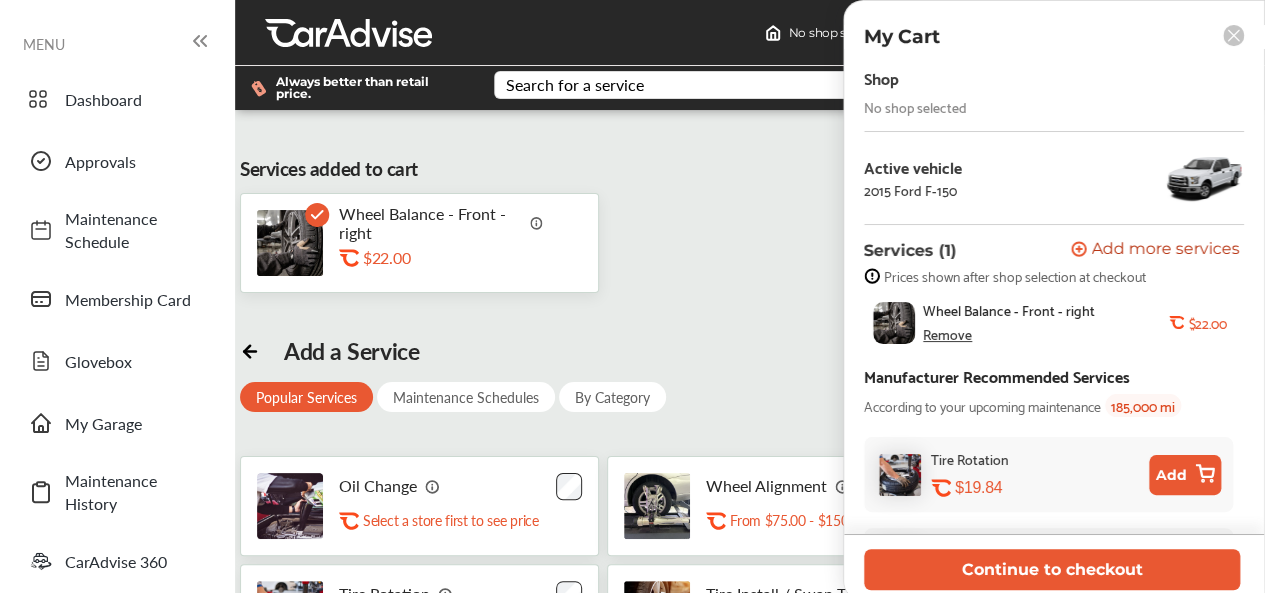 click on "Remove" at bounding box center (947, 334) 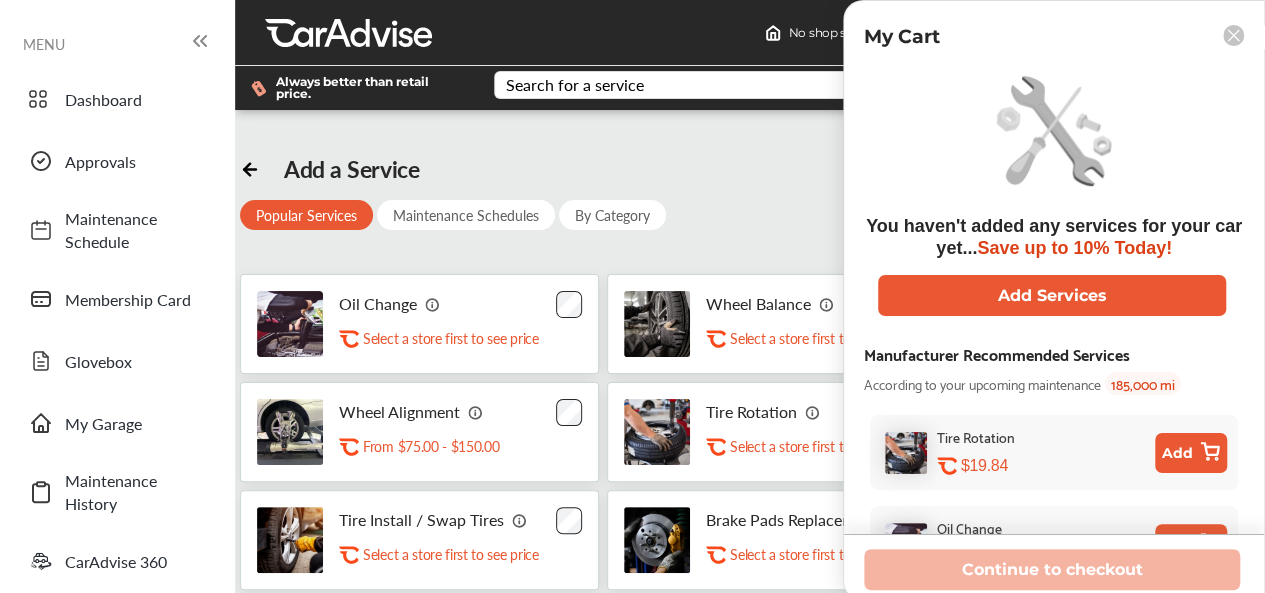 click on "Add a Service Popular Services Maintenance Schedules By Category Oil Change
.st0{fill:#FA4A1C;}
Select a store first to see price Wheel Balance
.st0{fill:#FA4A1C;}
Select a store first to see price Wheel Alignment
.st0{fill:#FA4A1C;}
From  $75.00 - $150.00 Tire Rotation
.st0{fill:#FA4A1C;}
Select a store first to see price Tire Install / Swap Tires
.st0{fill:#FA4A1C;}
Select a store first to see price Brake Pads Replacement
.st0{fill:#FA4A1C;}
Select a store first to see price New Tires
.st0{fill:#FA4A1C;}
Select a store first to see price Cabin Air Filter Replacement
.st0{fill:#FA4A1C;}
Select a store first to see price Rideshare Inspection
.st0{fill:#FA4A1C;}
Select a store first to see price Brake Inspection
.st0{fill:#FA4A1C;}
Select a store first to see price Wiper Blade Replacement
.st0{fill:#FA4A1C;}" at bounding box center [752, 642] 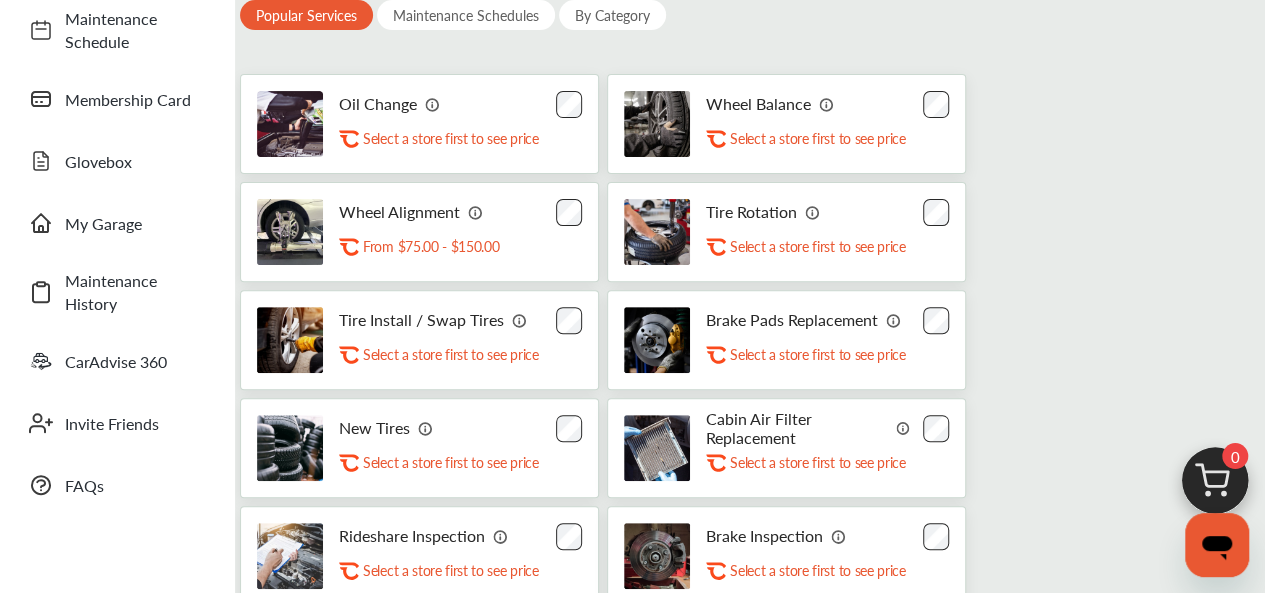 scroll, scrollTop: 300, scrollLeft: 0, axis: vertical 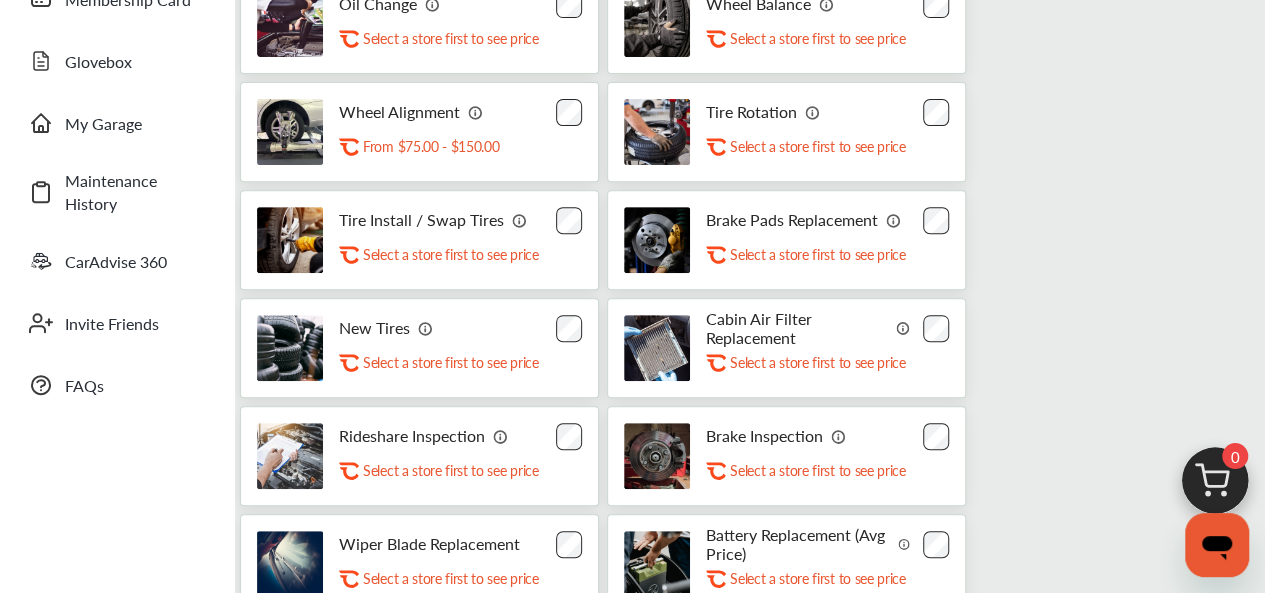 click at bounding box center (520, 220) 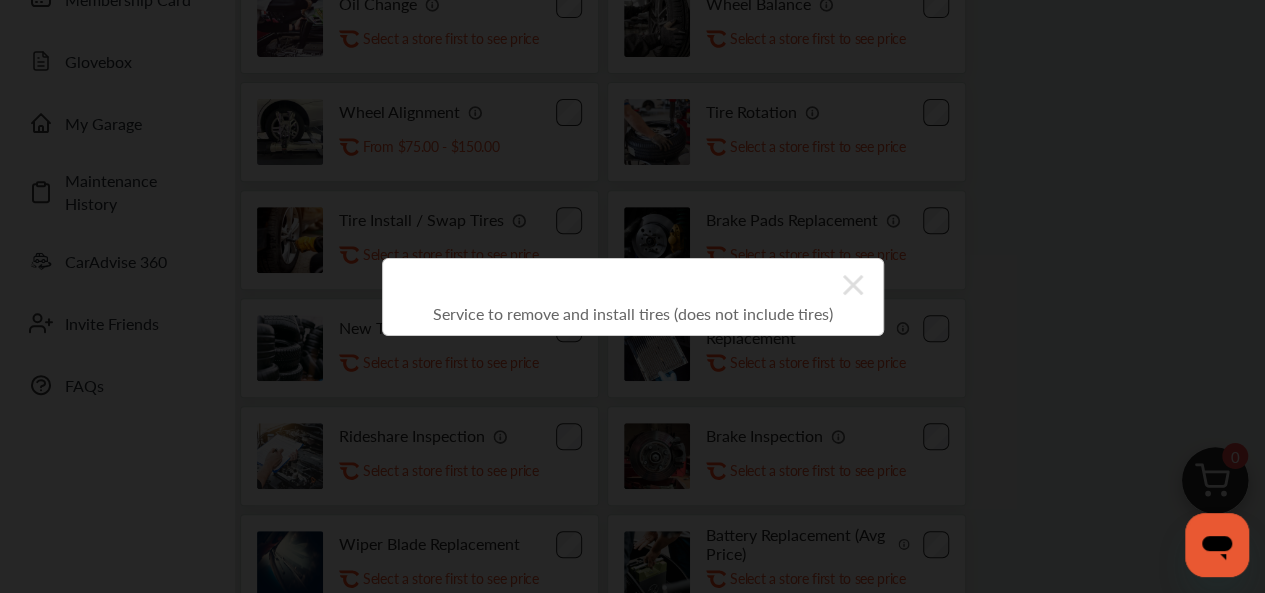 click 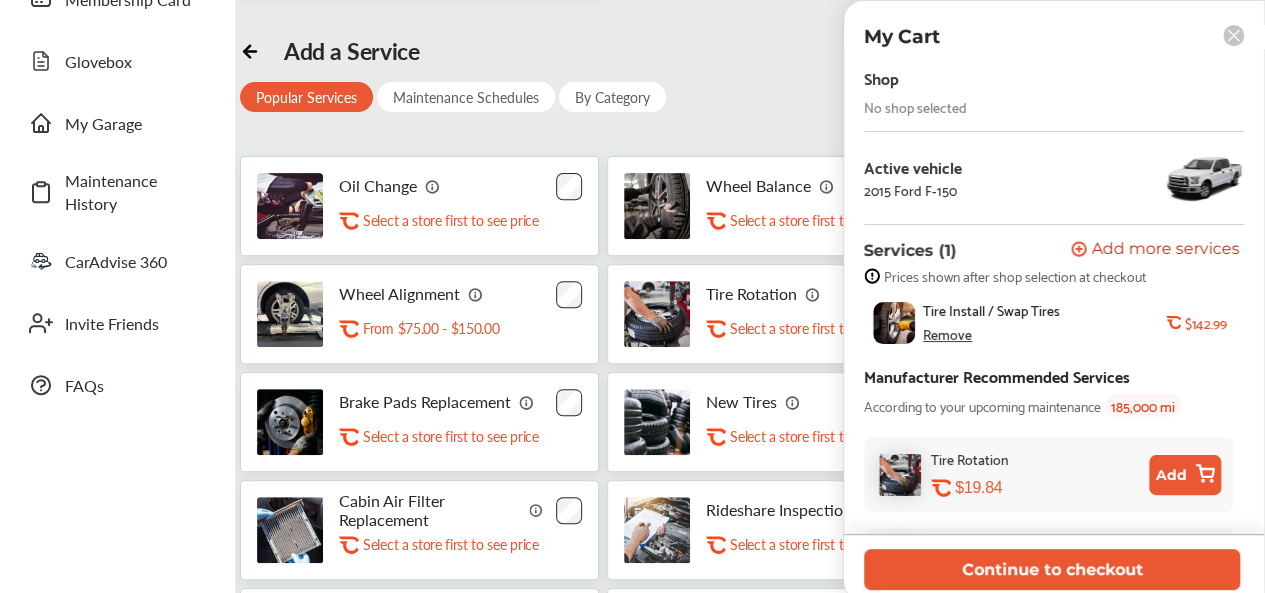 click on "Remove" at bounding box center [947, 334] 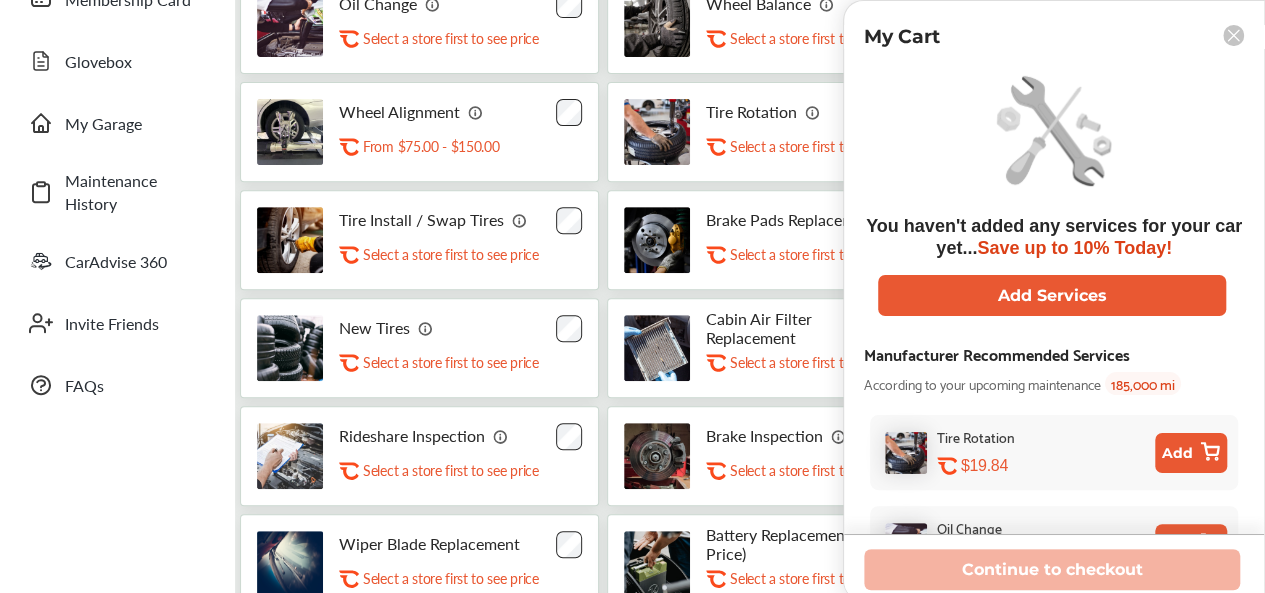 click 